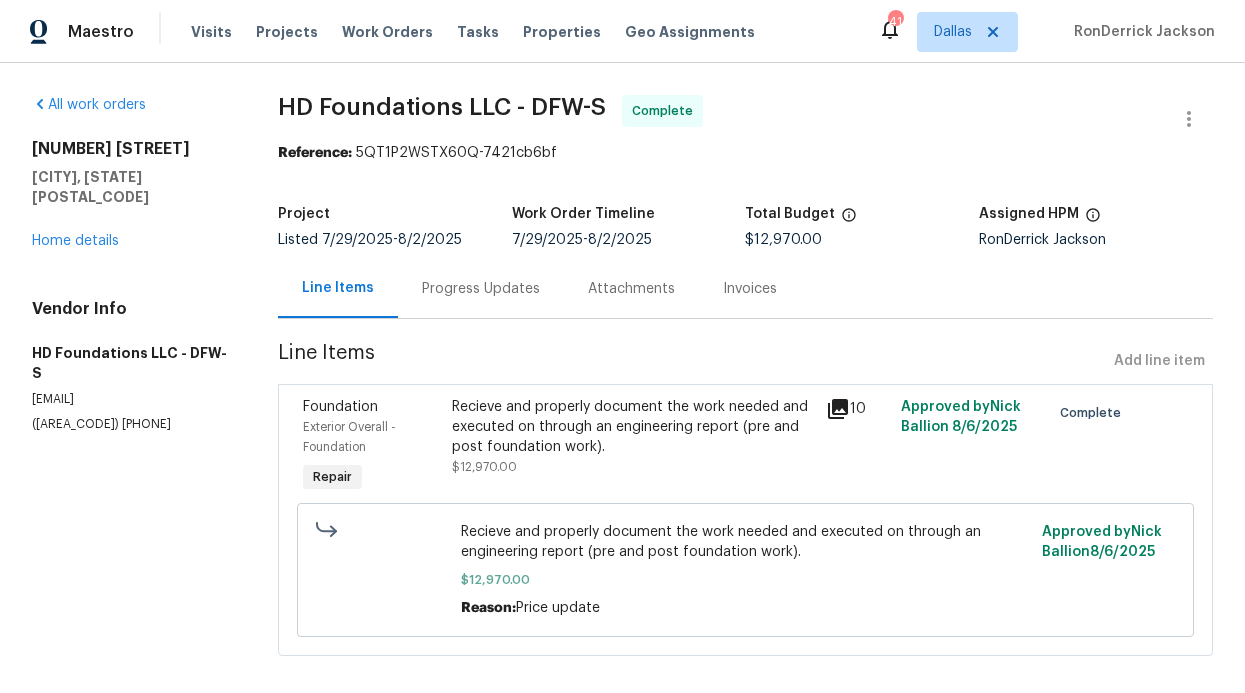 scroll, scrollTop: 0, scrollLeft: 0, axis: both 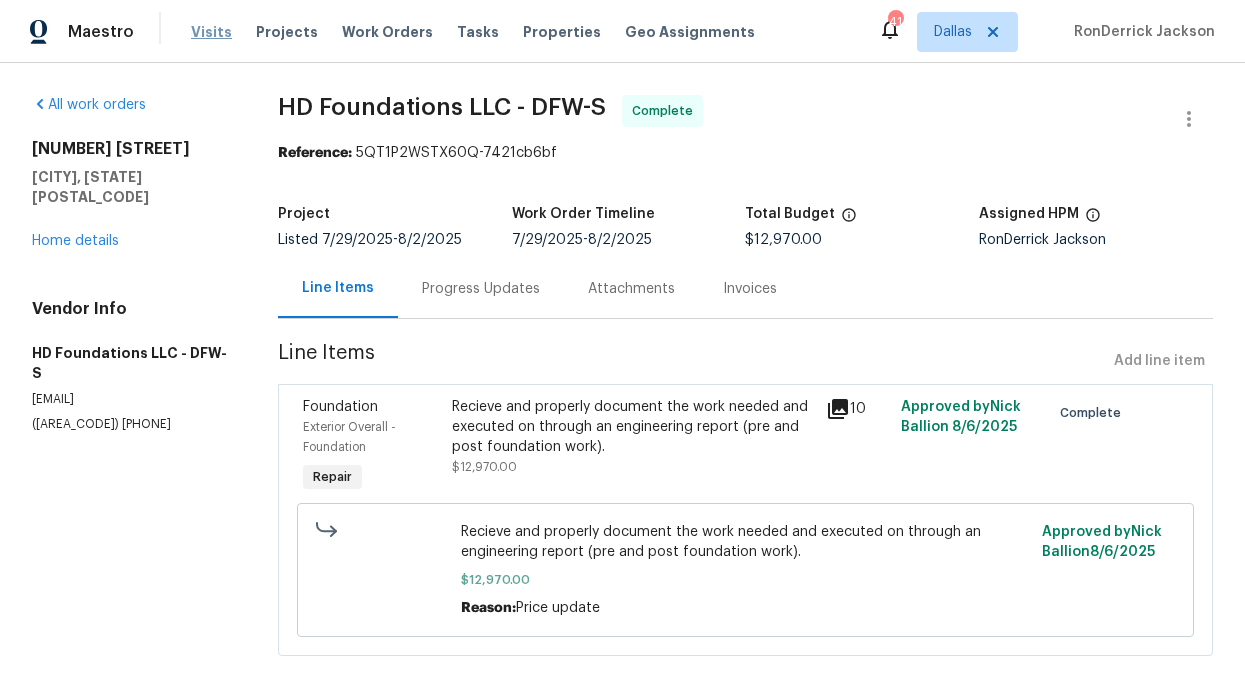 click on "Visits" at bounding box center [211, 32] 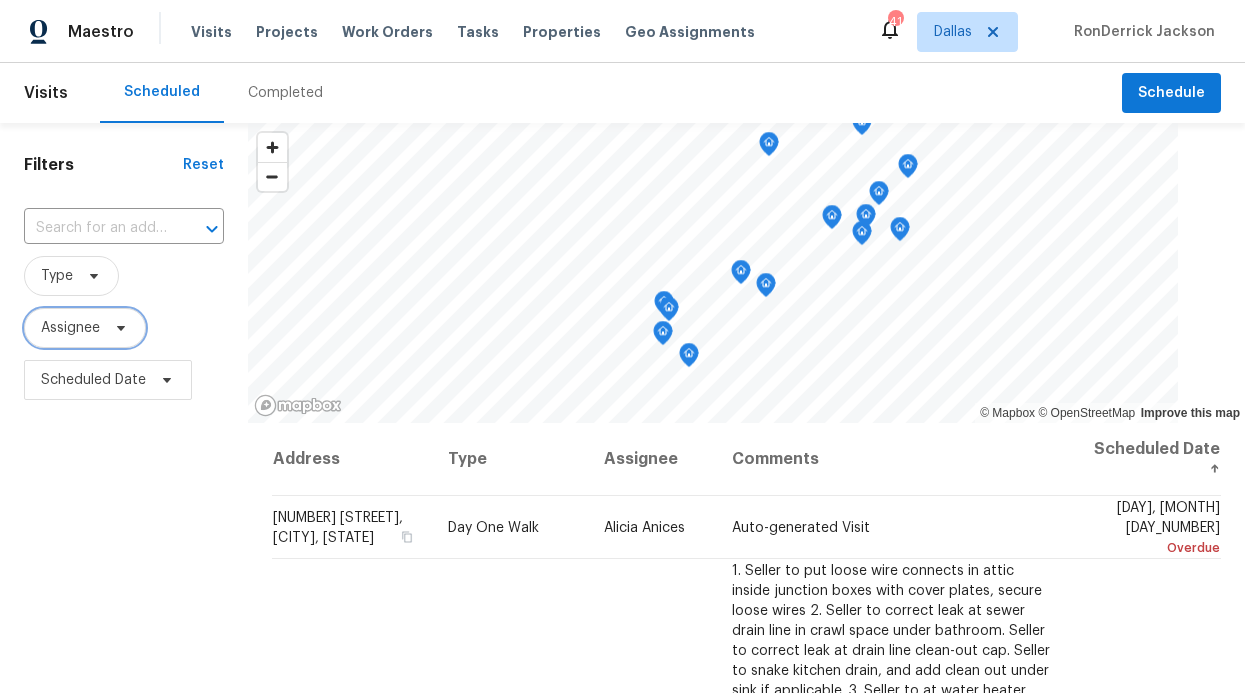 click on "Assignee" at bounding box center (70, 328) 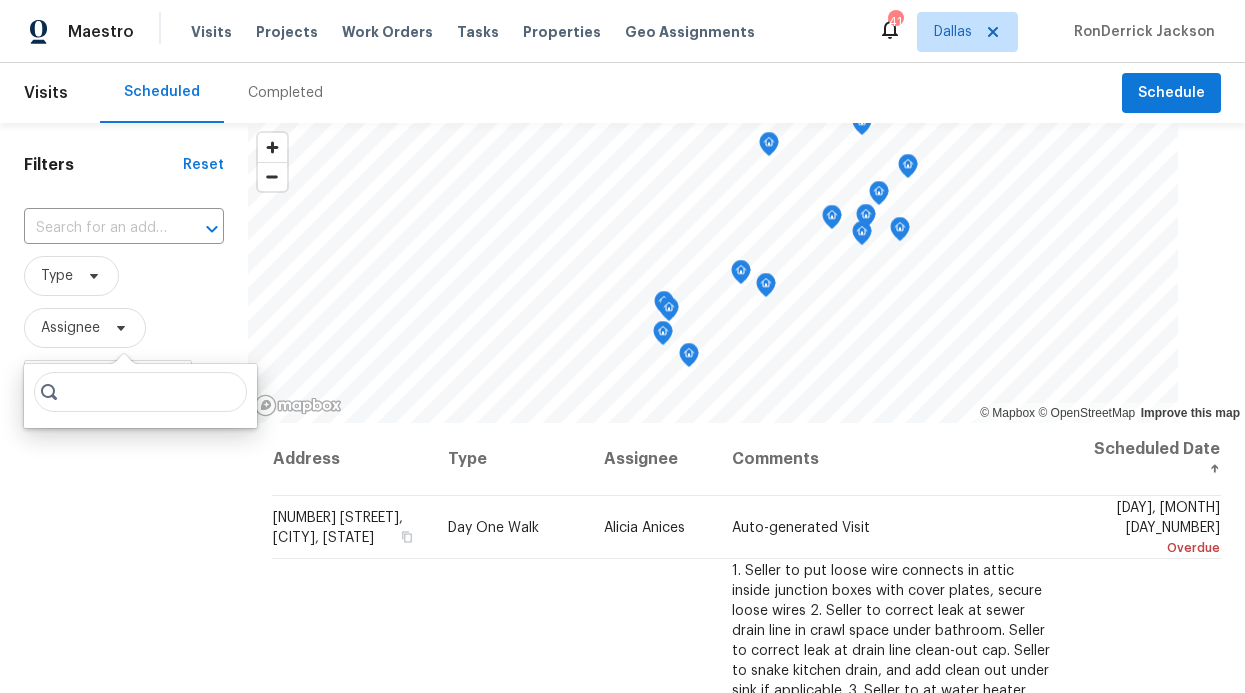 click at bounding box center [140, 392] 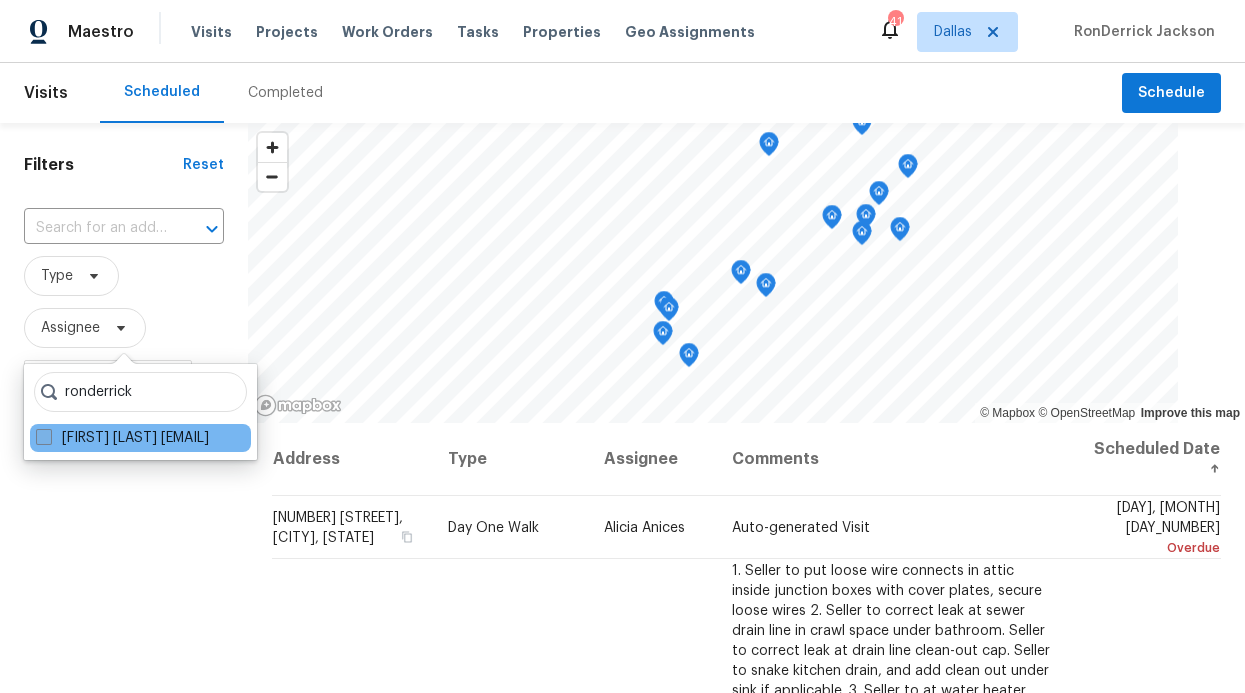 type on "ronderrick" 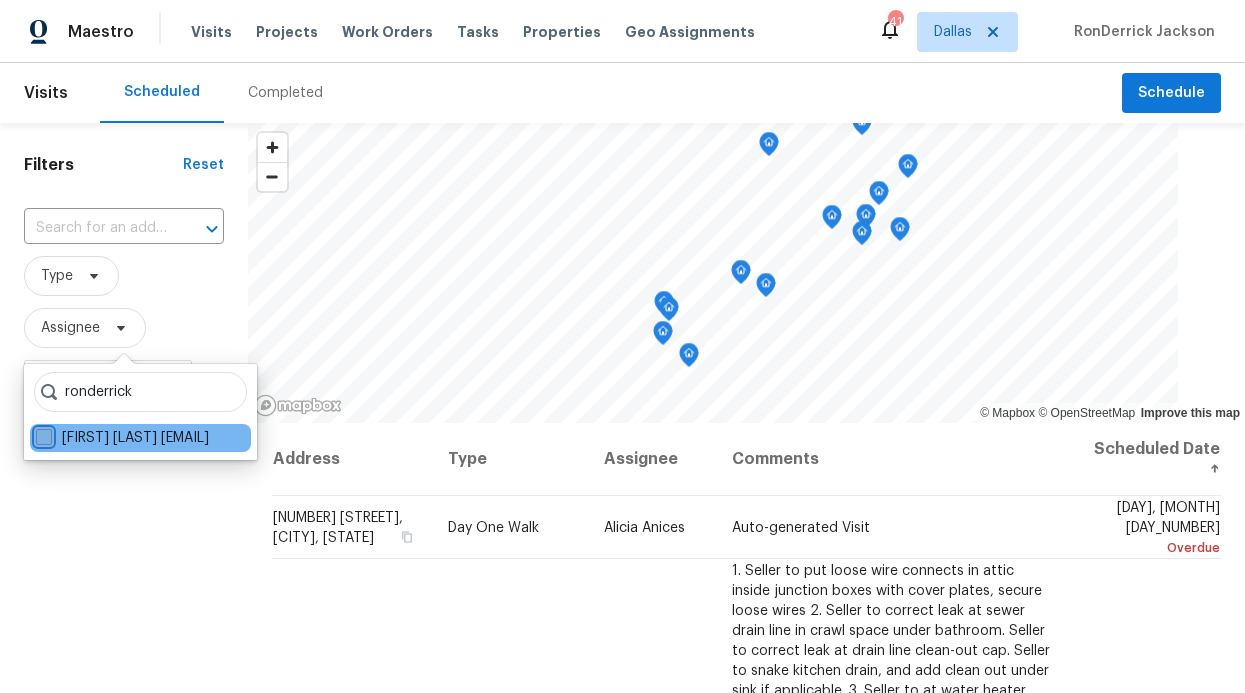 click on "RonDerrick Jackson
ron.jackson@opendoor.com" at bounding box center (42, 434) 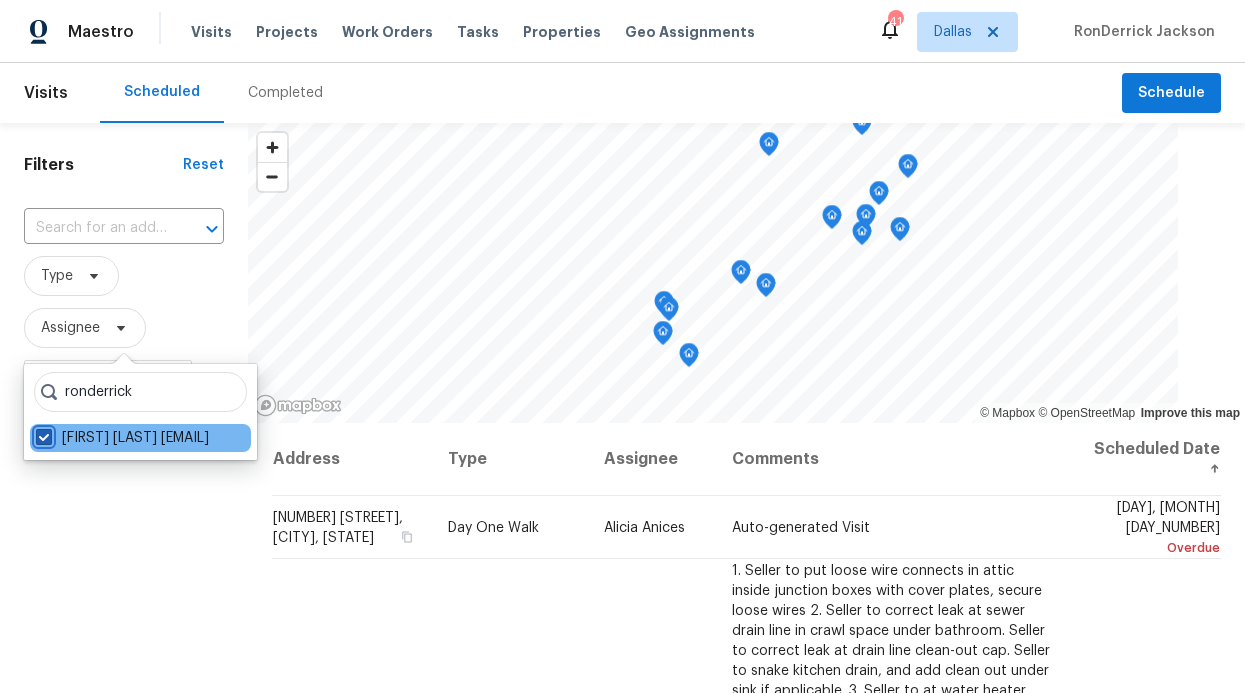 checkbox on "true" 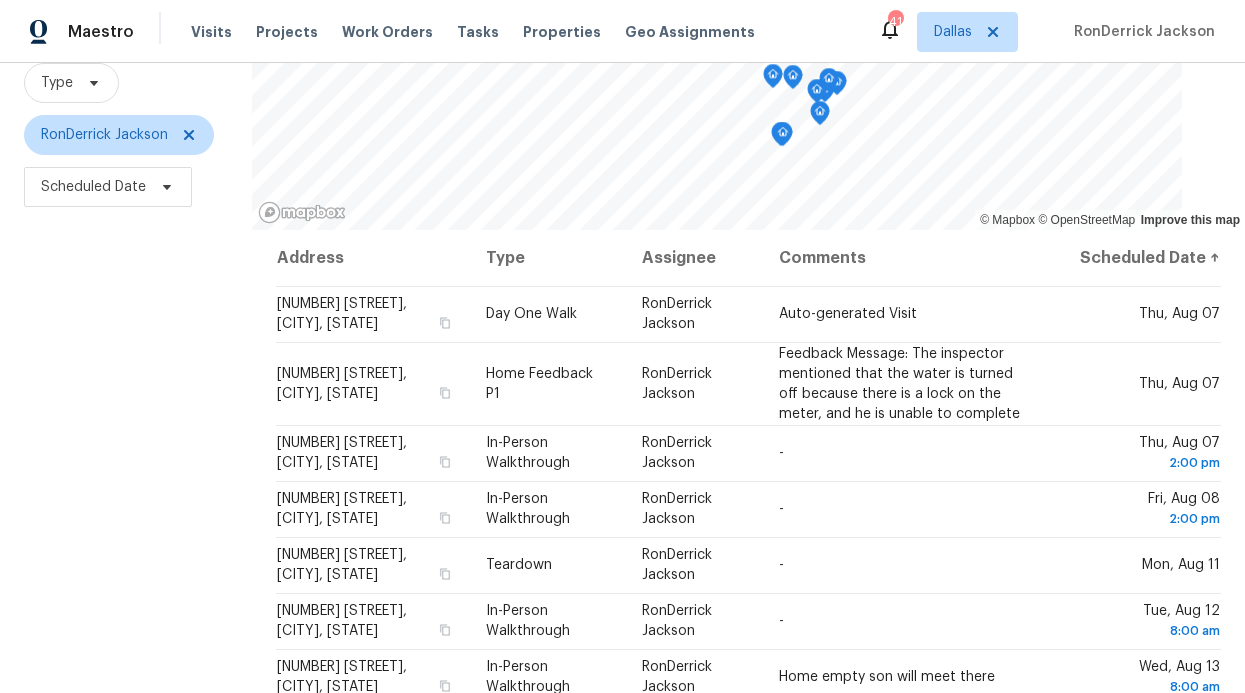 scroll, scrollTop: 193, scrollLeft: 0, axis: vertical 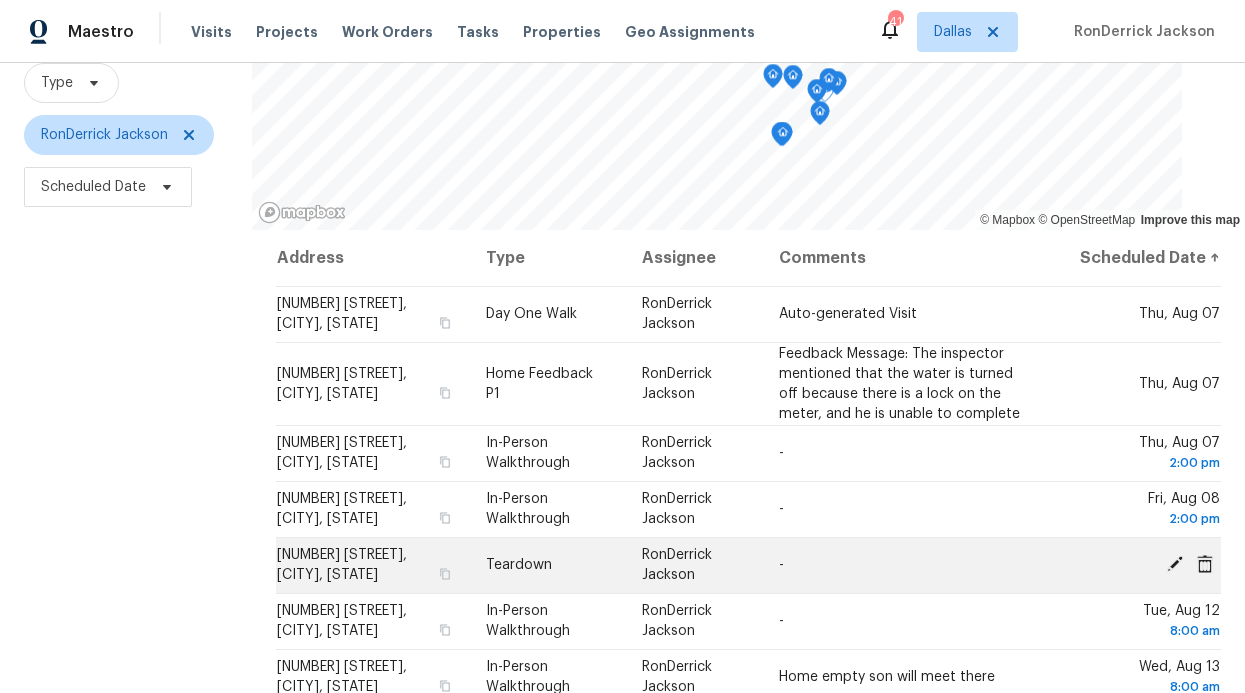 click 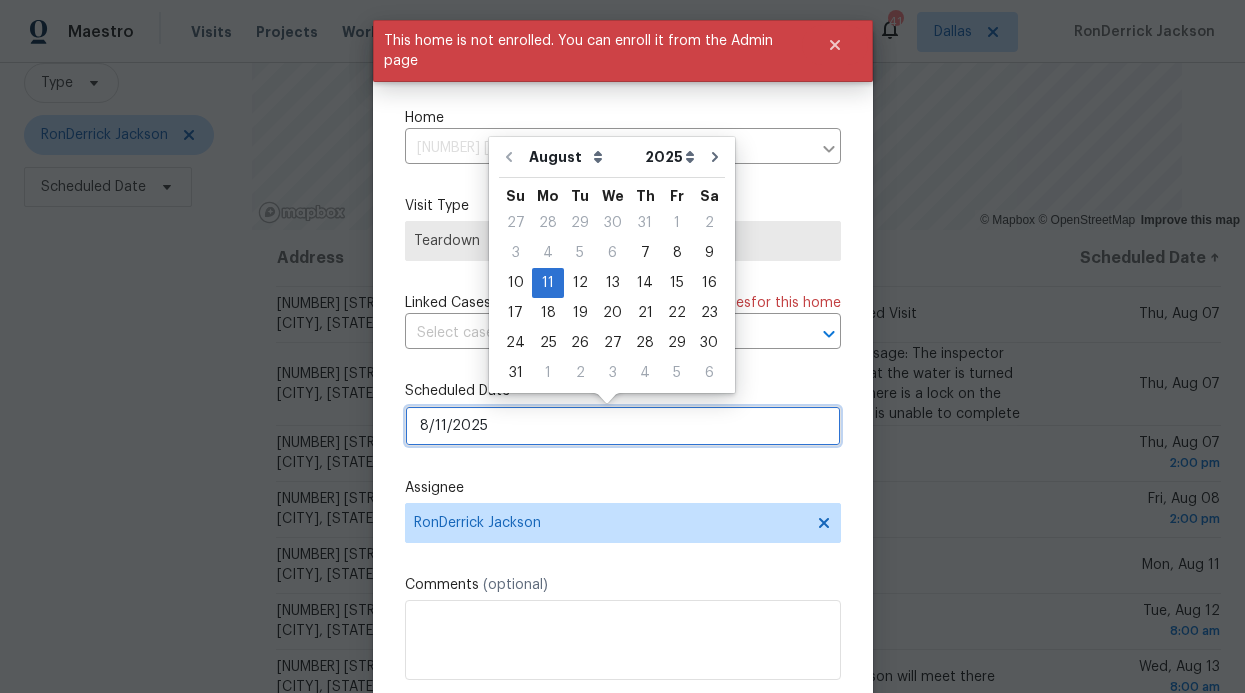 click on "8/11/2025" at bounding box center (623, 426) 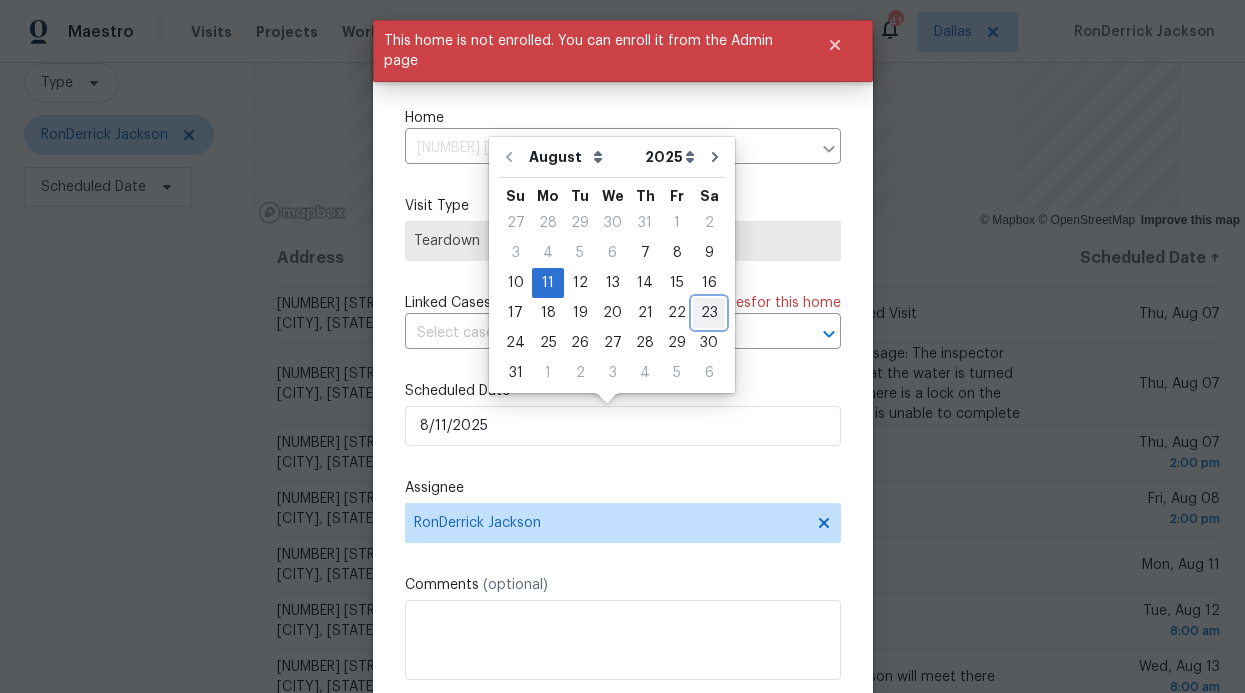 click on "23" at bounding box center (709, 313) 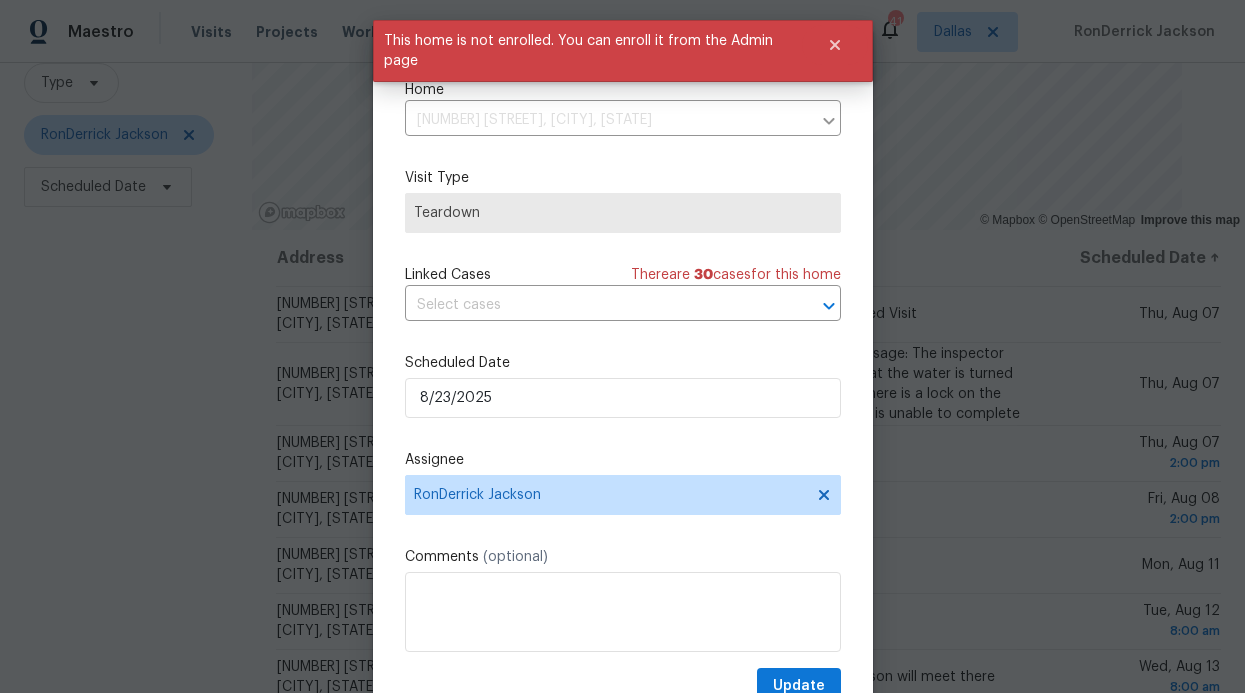 scroll, scrollTop: 36, scrollLeft: 0, axis: vertical 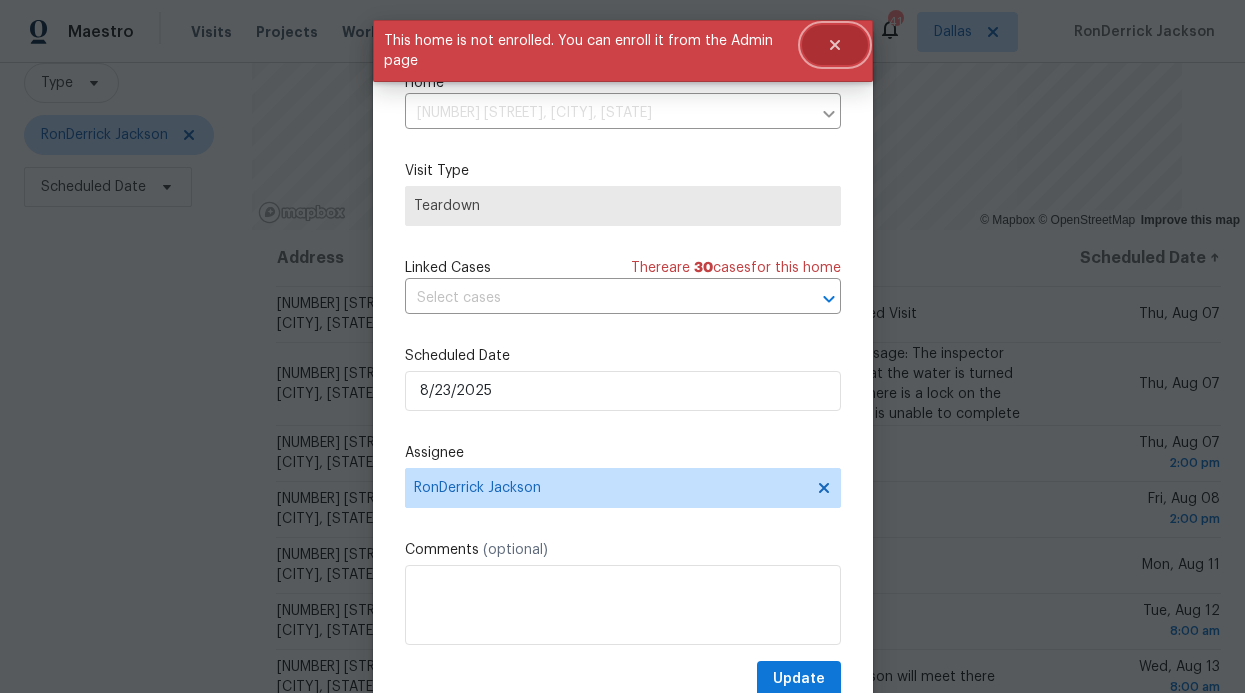 click at bounding box center (835, 45) 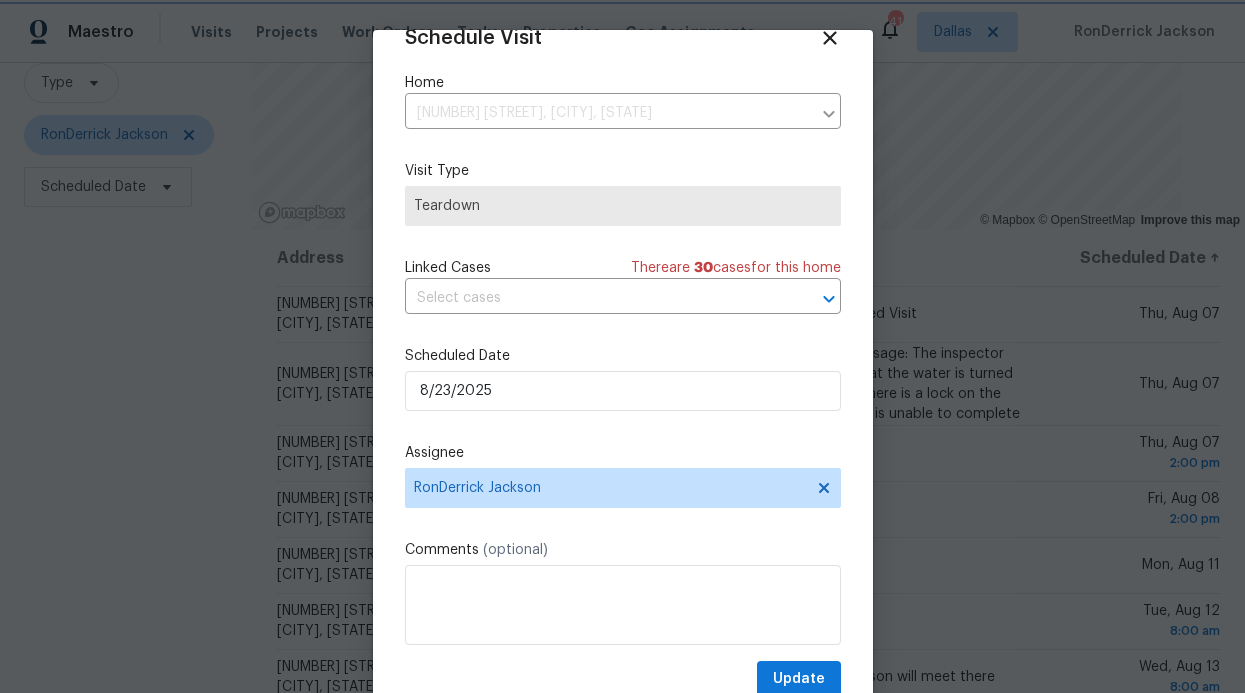 click at bounding box center [622, 346] 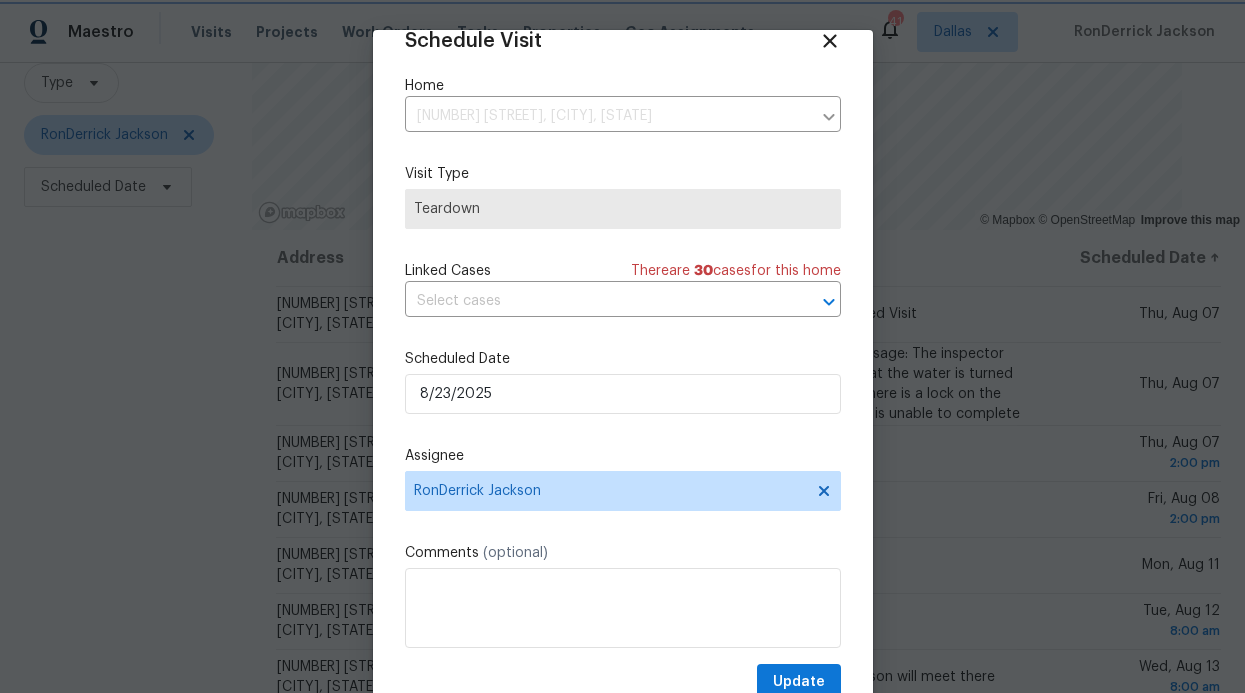 click at bounding box center [622, 346] 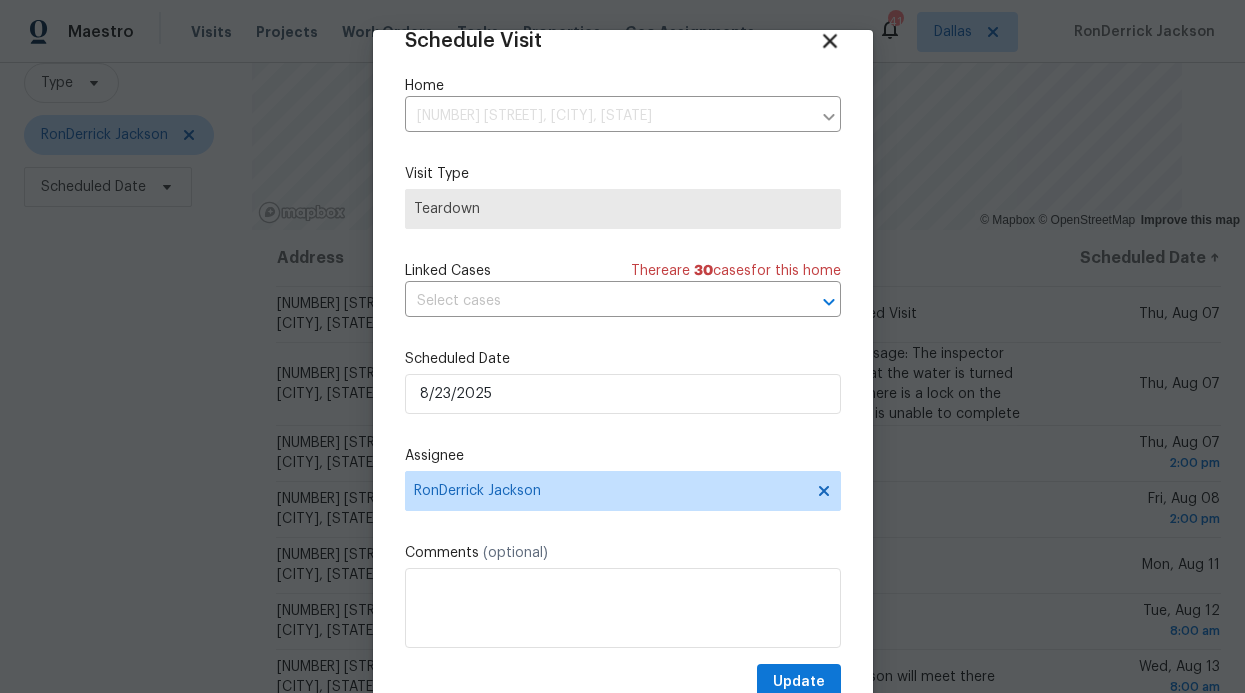 click 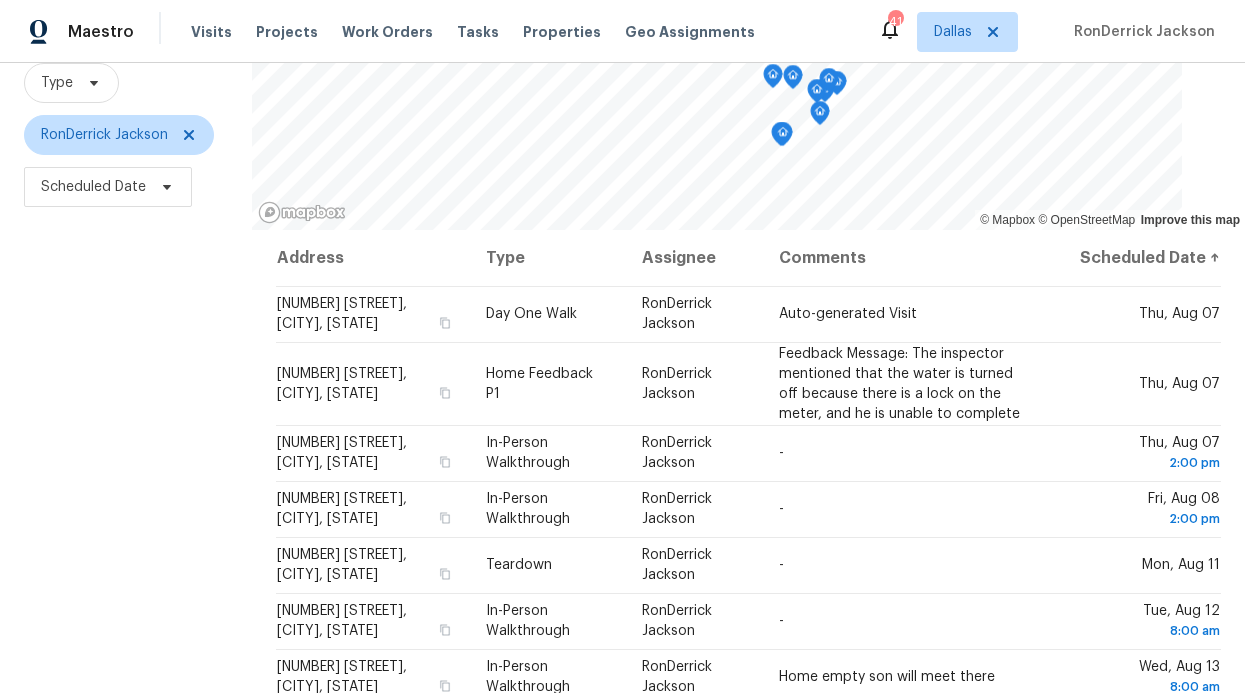 click on "Maestro Visits Projects Work Orders Tasks Properties Geo Assignments 41 Dallas RonDerrick Jackson" at bounding box center (622, 31) 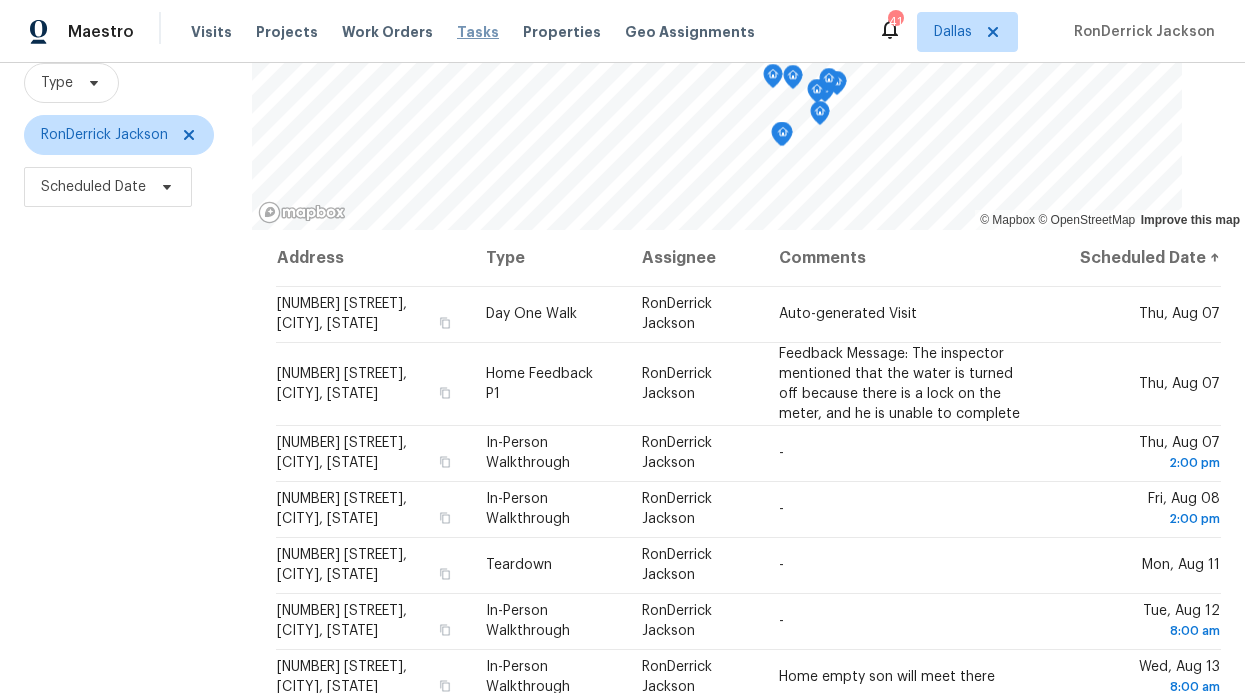 click on "Tasks" at bounding box center (478, 32) 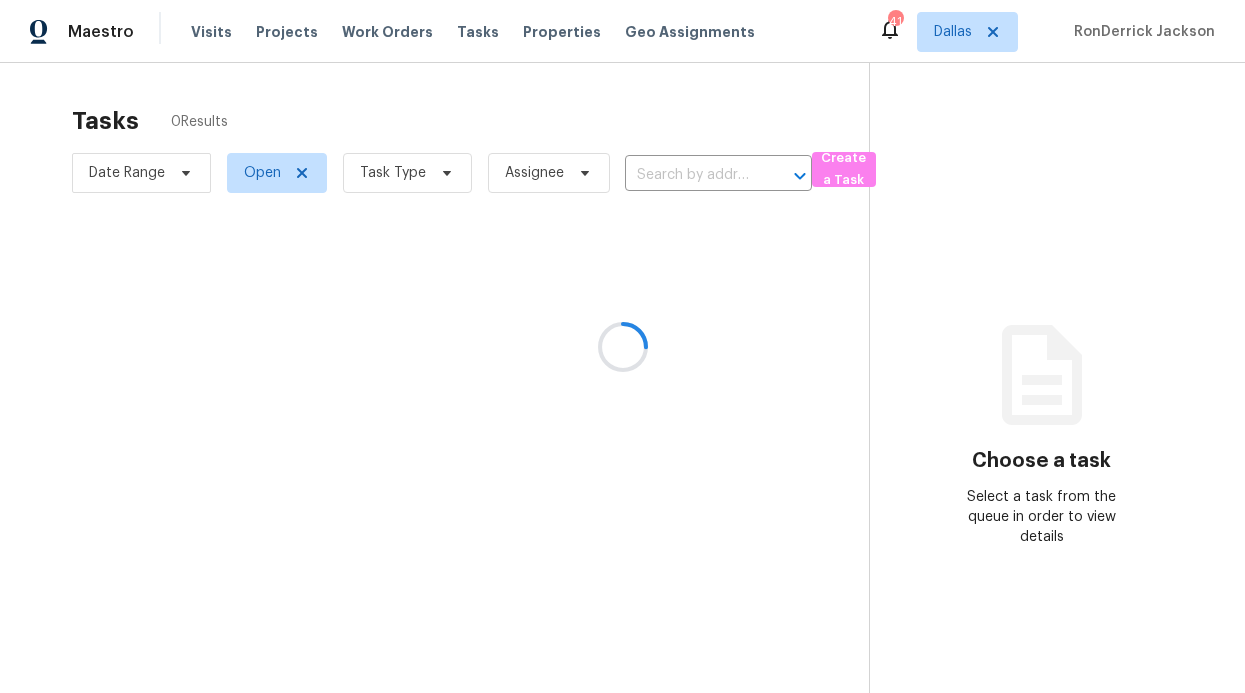 click at bounding box center [622, 346] 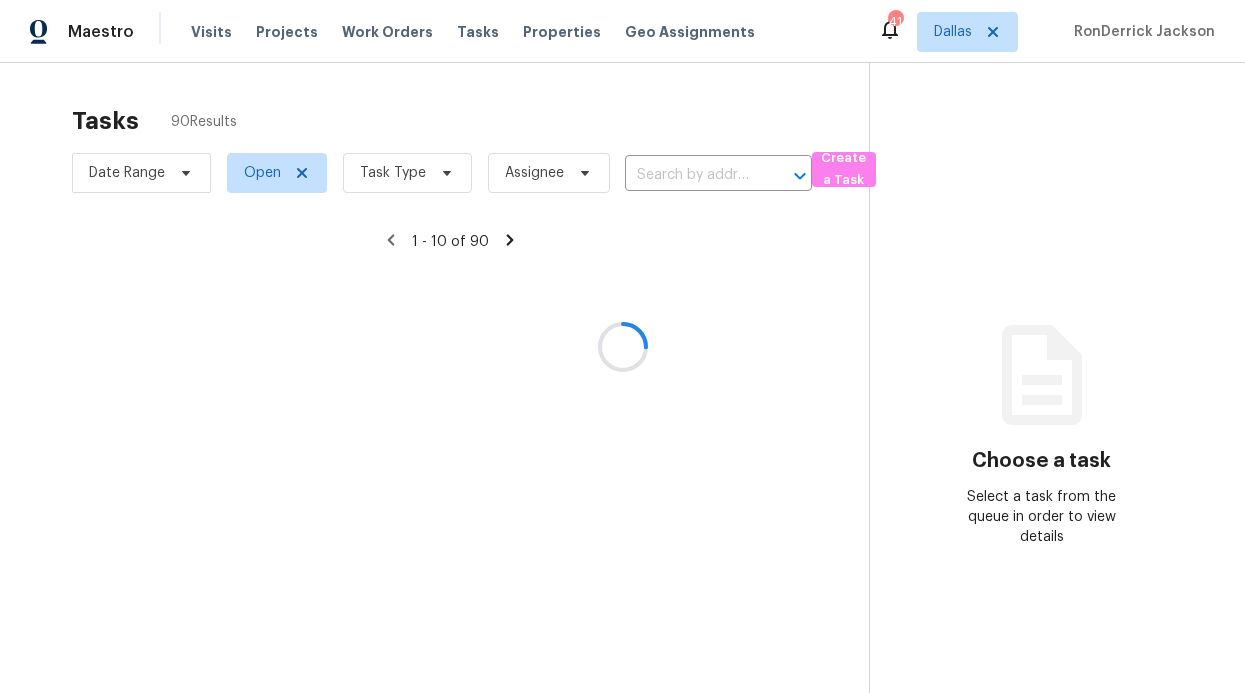 click at bounding box center [622, 346] 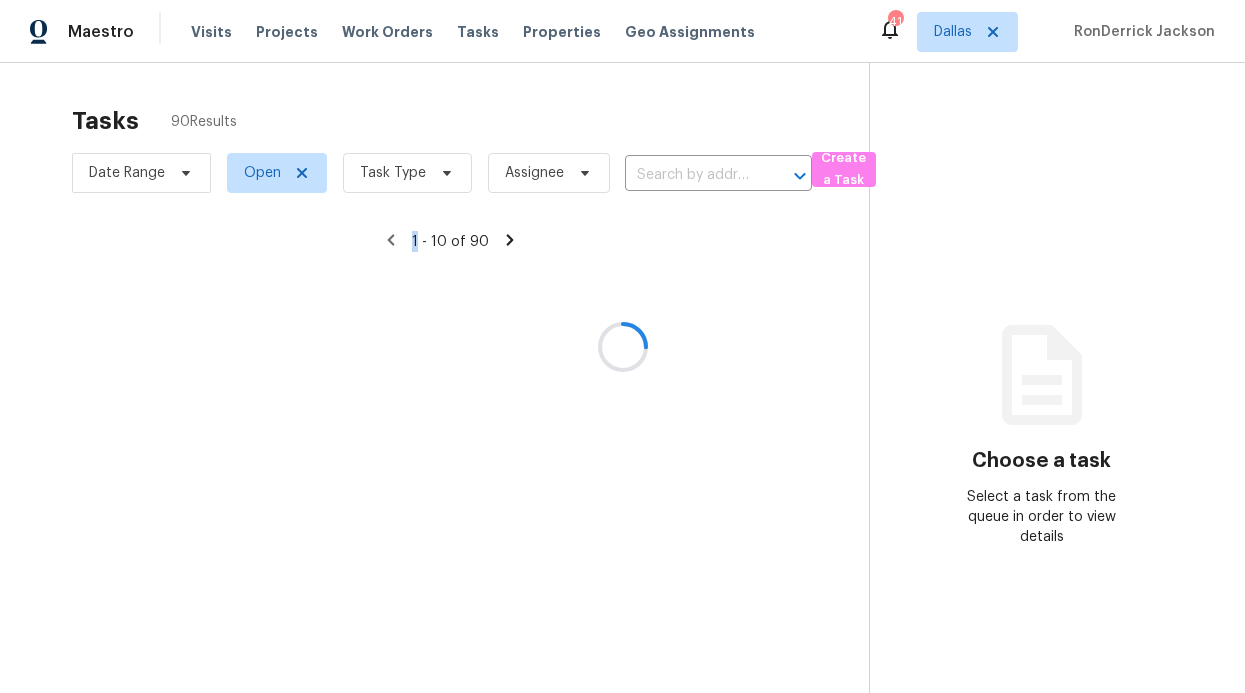 click at bounding box center (622, 346) 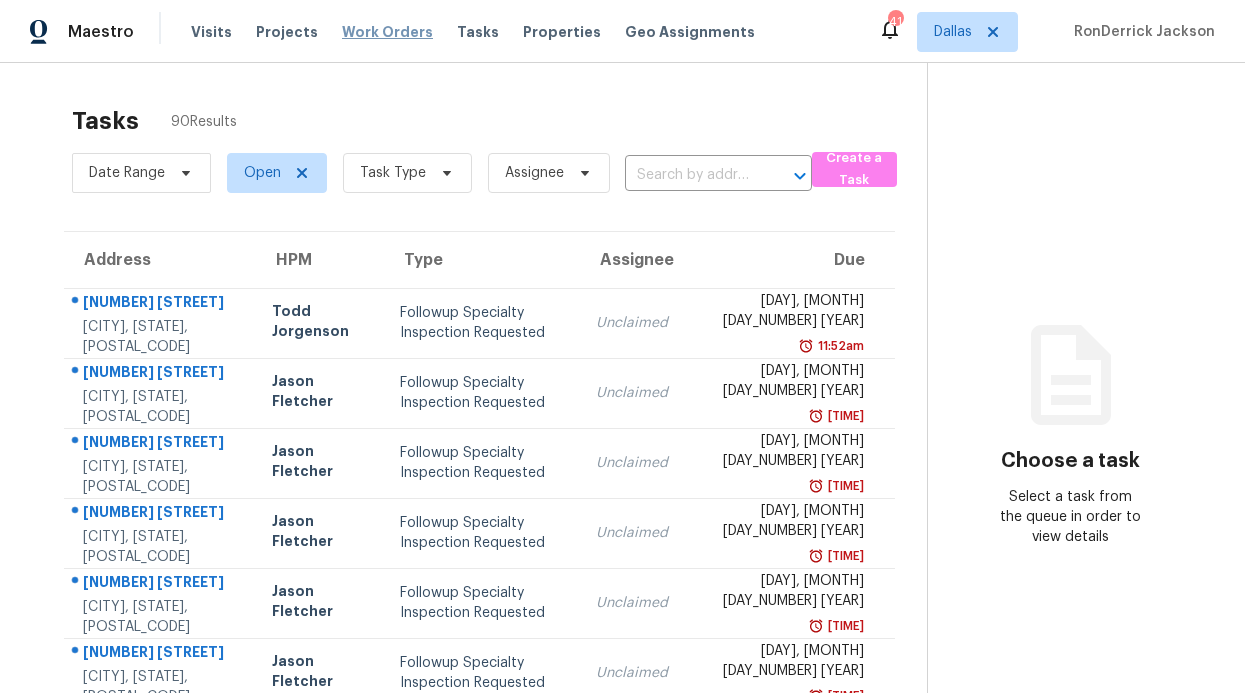 click on "Work Orders" at bounding box center (387, 32) 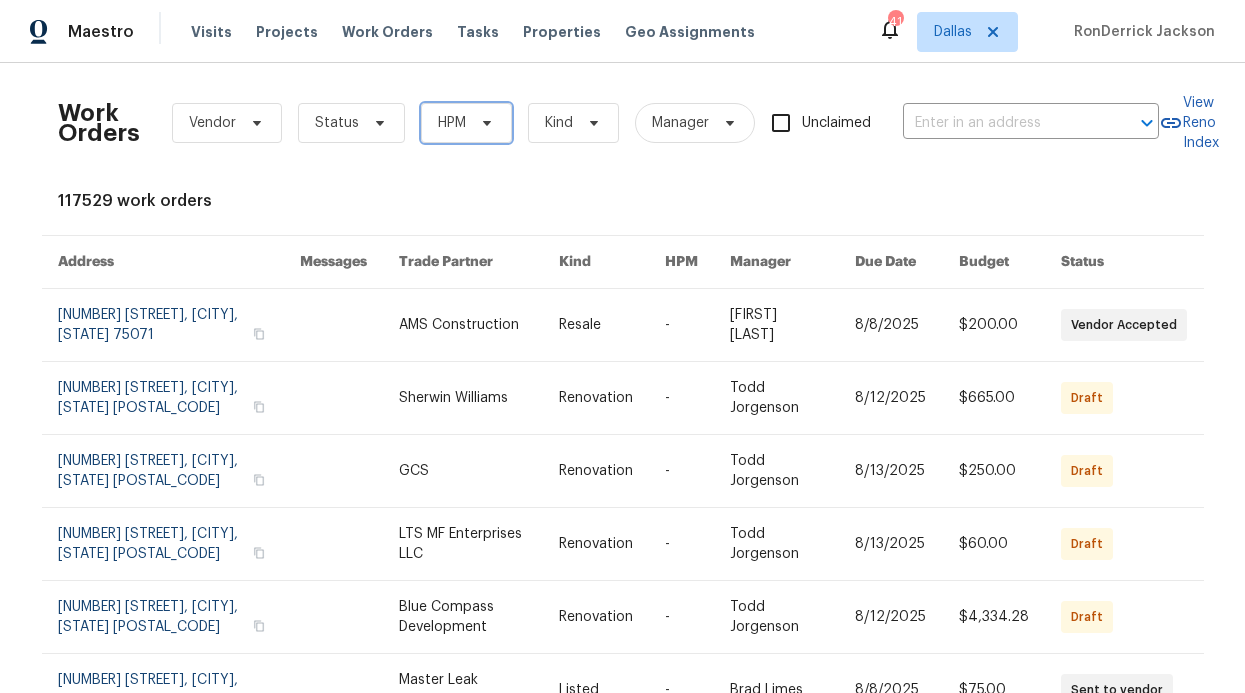 click on "HPM" at bounding box center (466, 123) 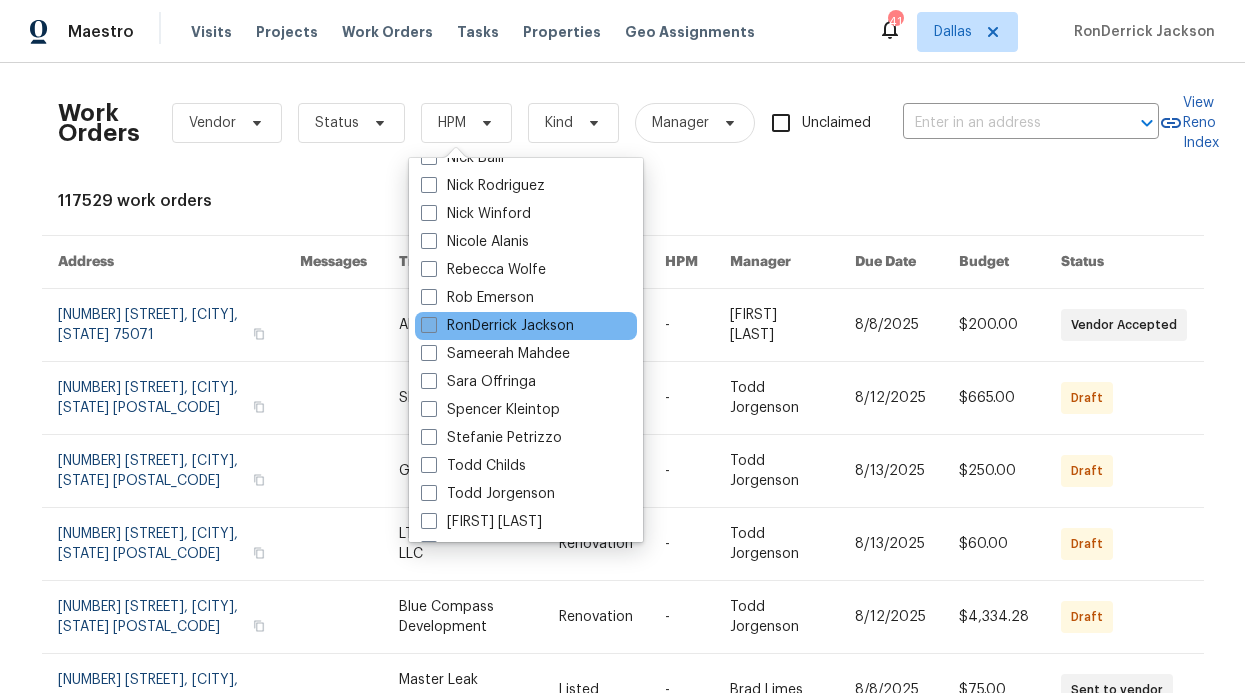 scroll, scrollTop: 1032, scrollLeft: 0, axis: vertical 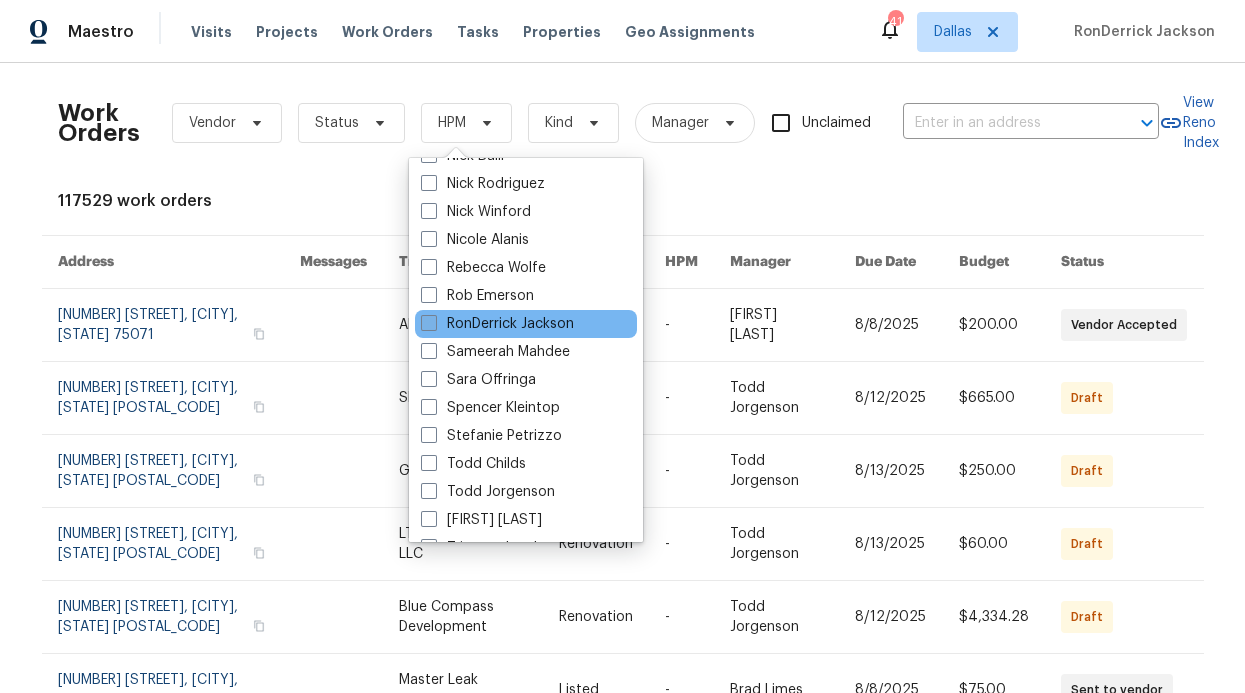 click on "RonDerrick Jackson" at bounding box center (497, 324) 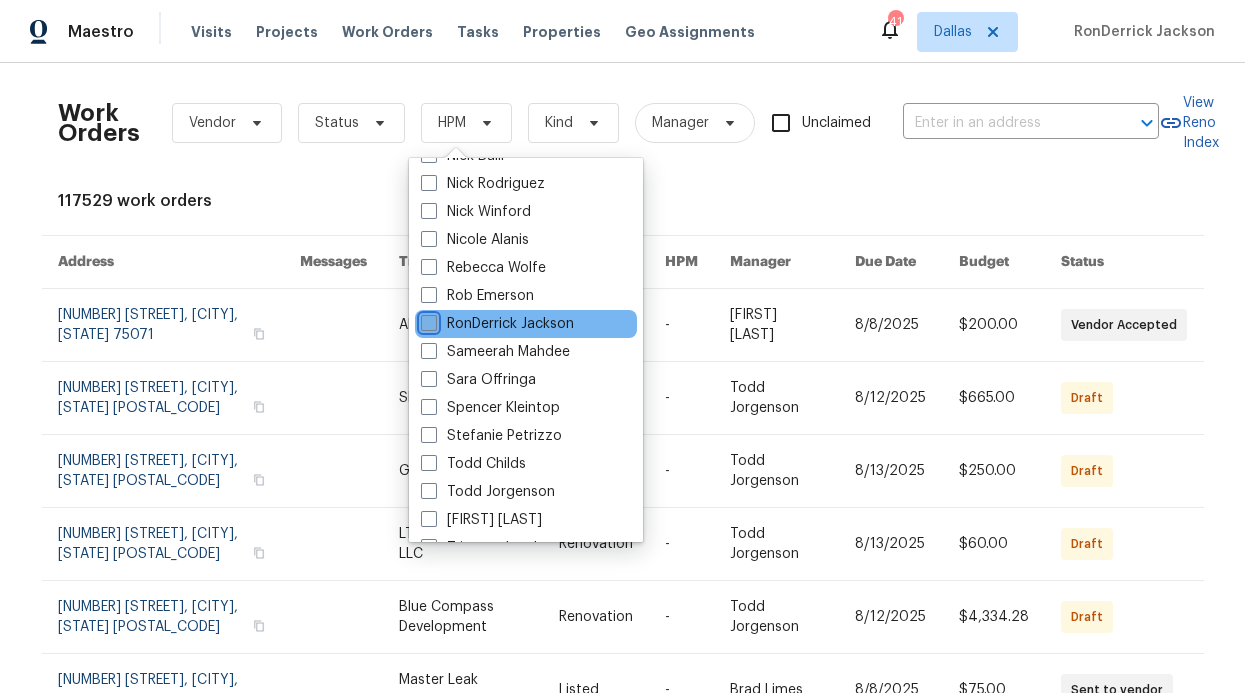click on "RonDerrick Jackson" at bounding box center (427, 320) 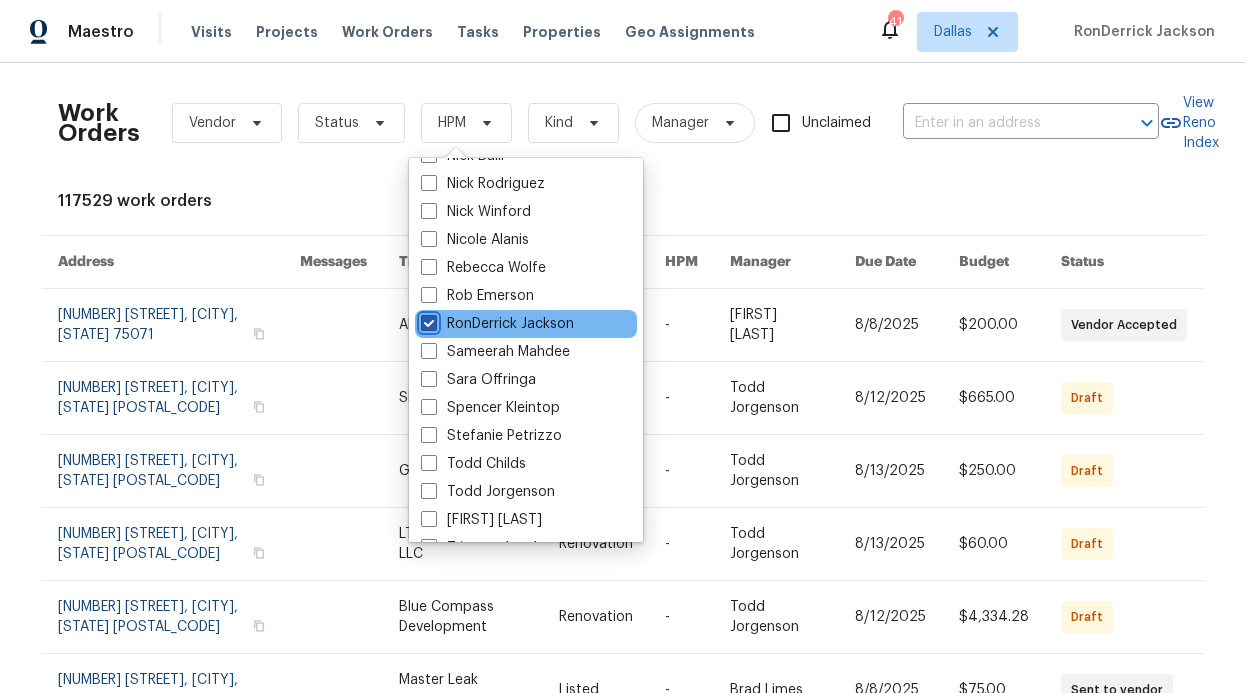 checkbox on "true" 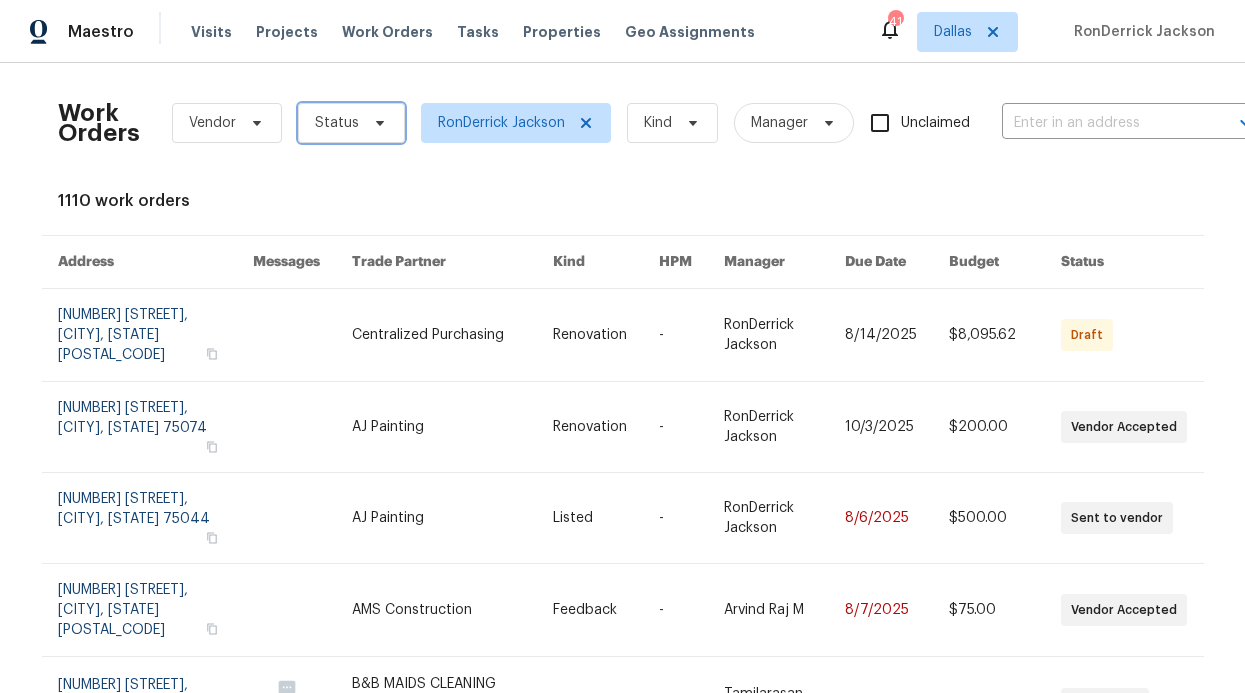 click on "Status" at bounding box center (337, 123) 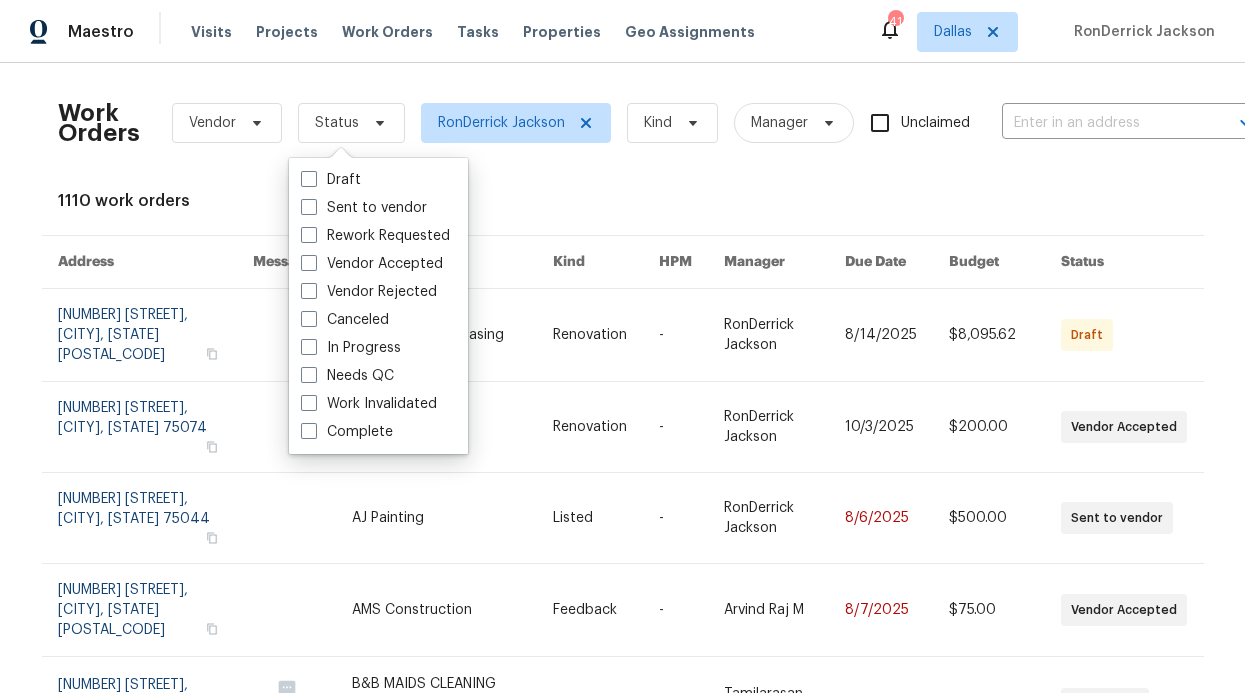 click on "In Progress" at bounding box center (351, 348) 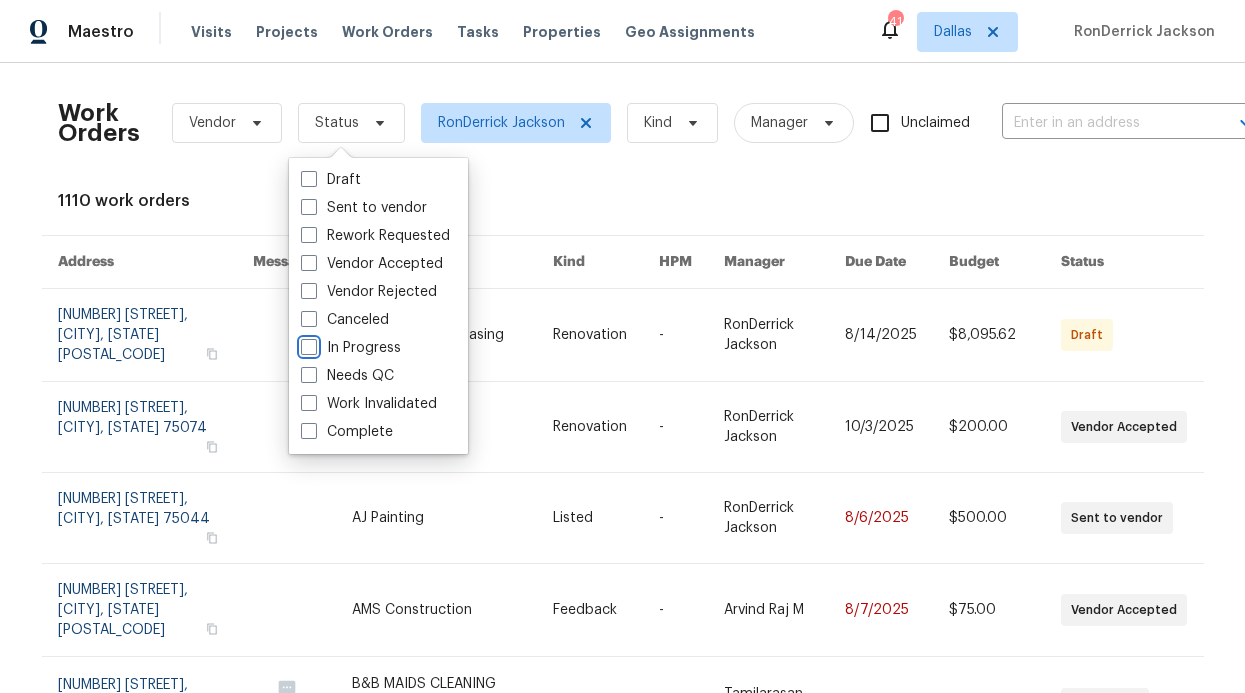 click on "In Progress" at bounding box center (307, 344) 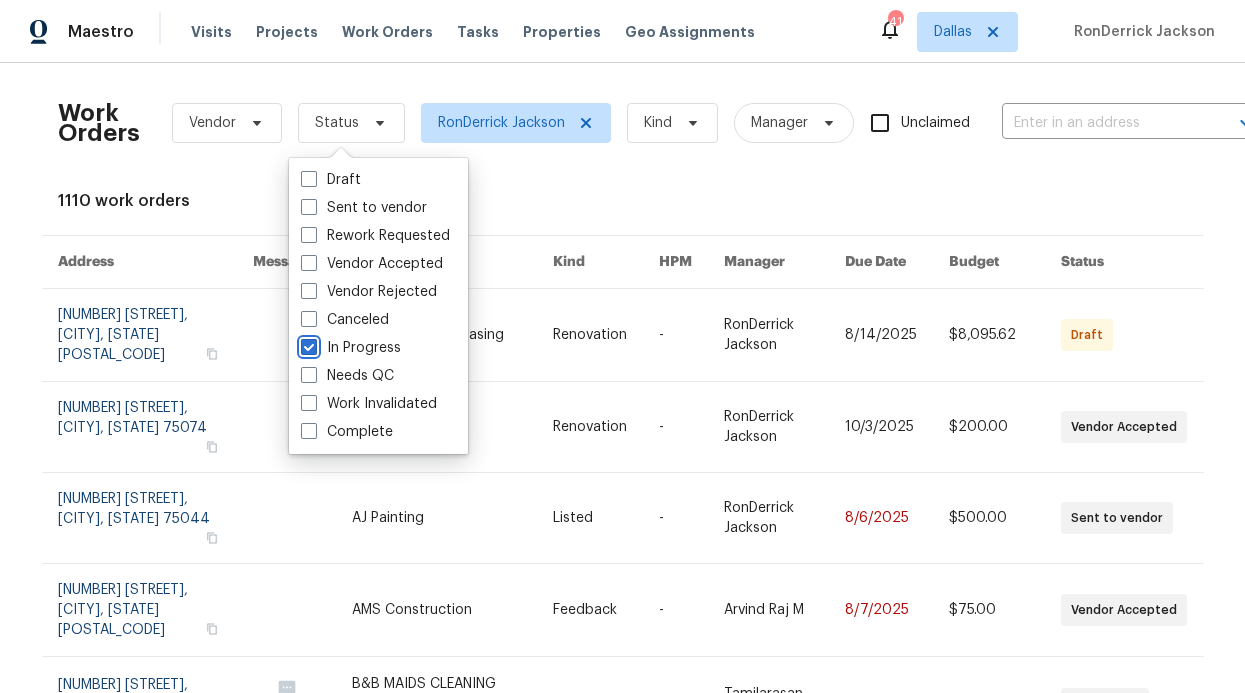 checkbox on "true" 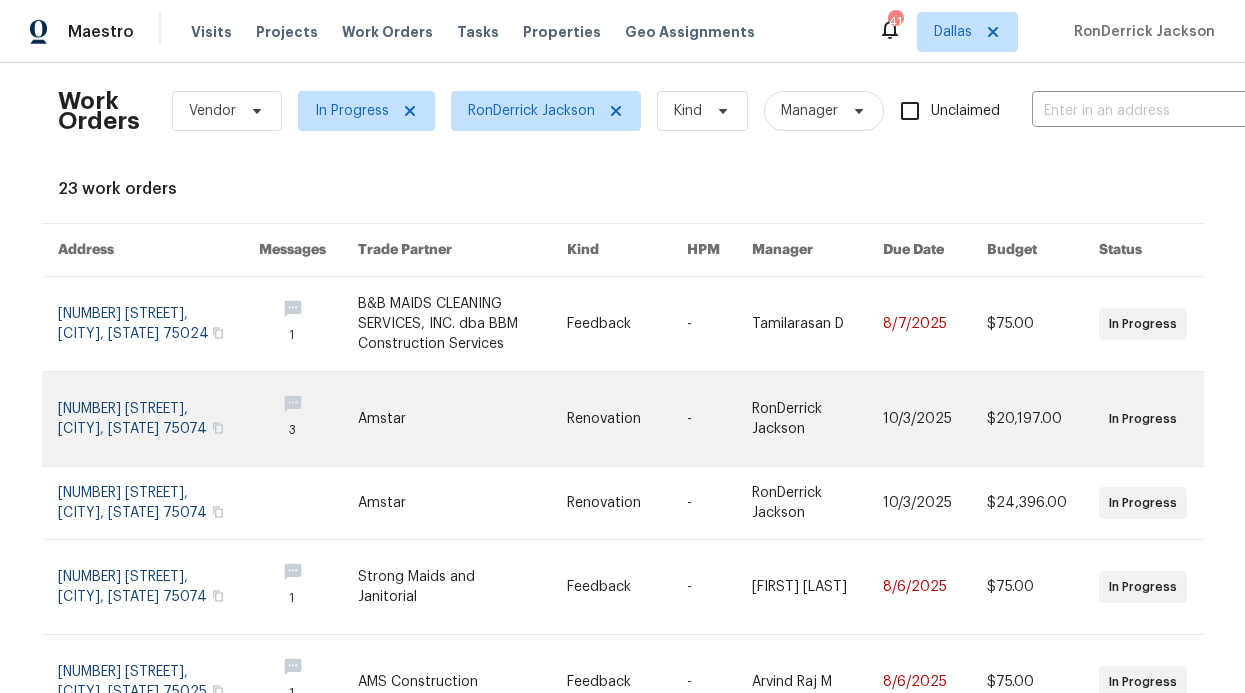 scroll, scrollTop: 0, scrollLeft: 0, axis: both 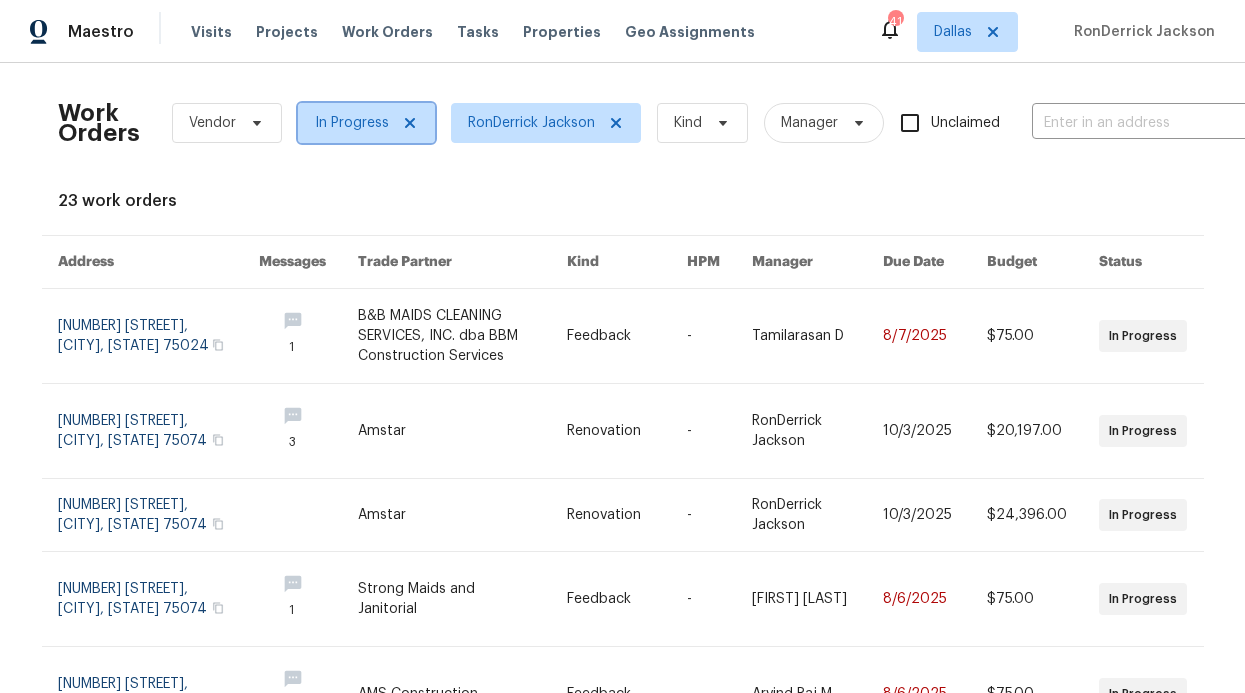 click on "In Progress" at bounding box center (366, 123) 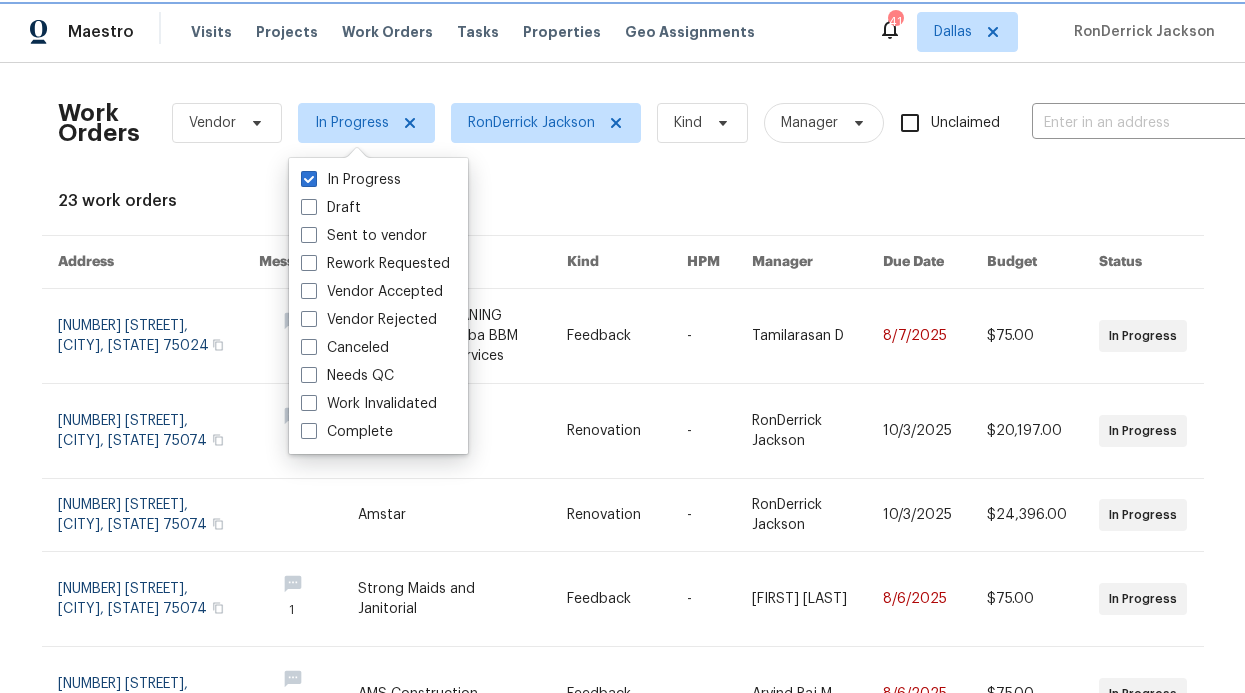 click on "In Progress" at bounding box center [366, 123] 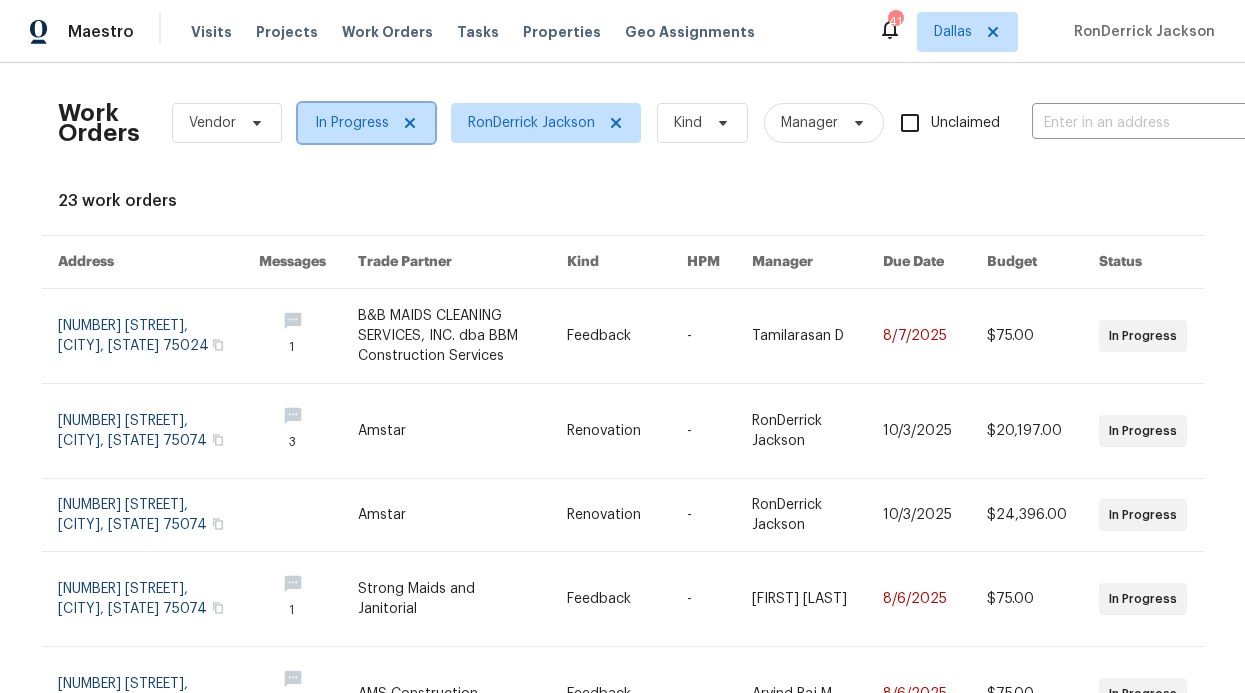 click 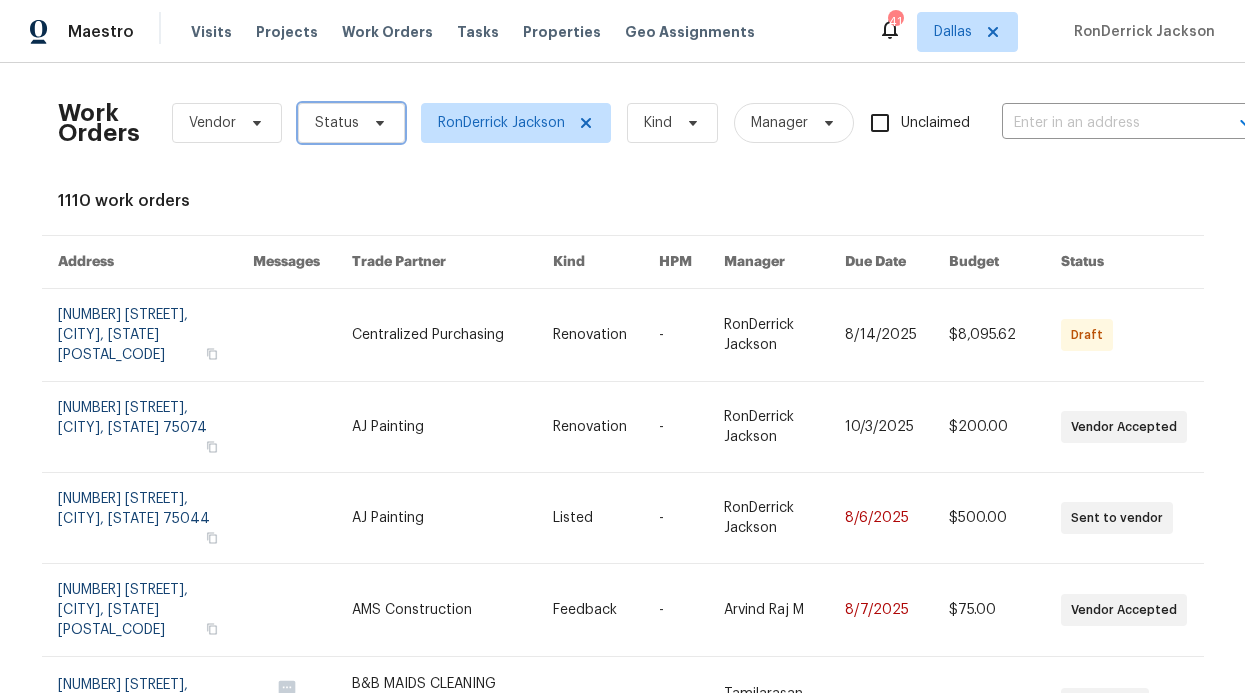 click on "Status" at bounding box center [351, 123] 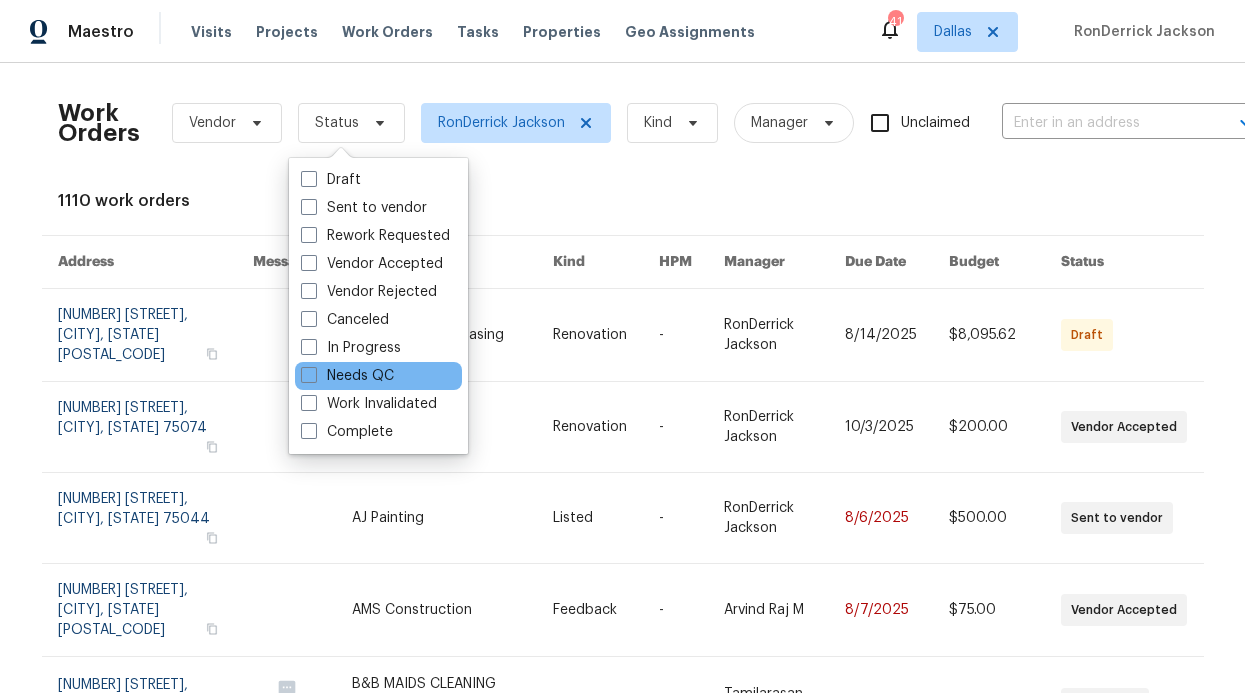 click on "Needs QC" at bounding box center (378, 376) 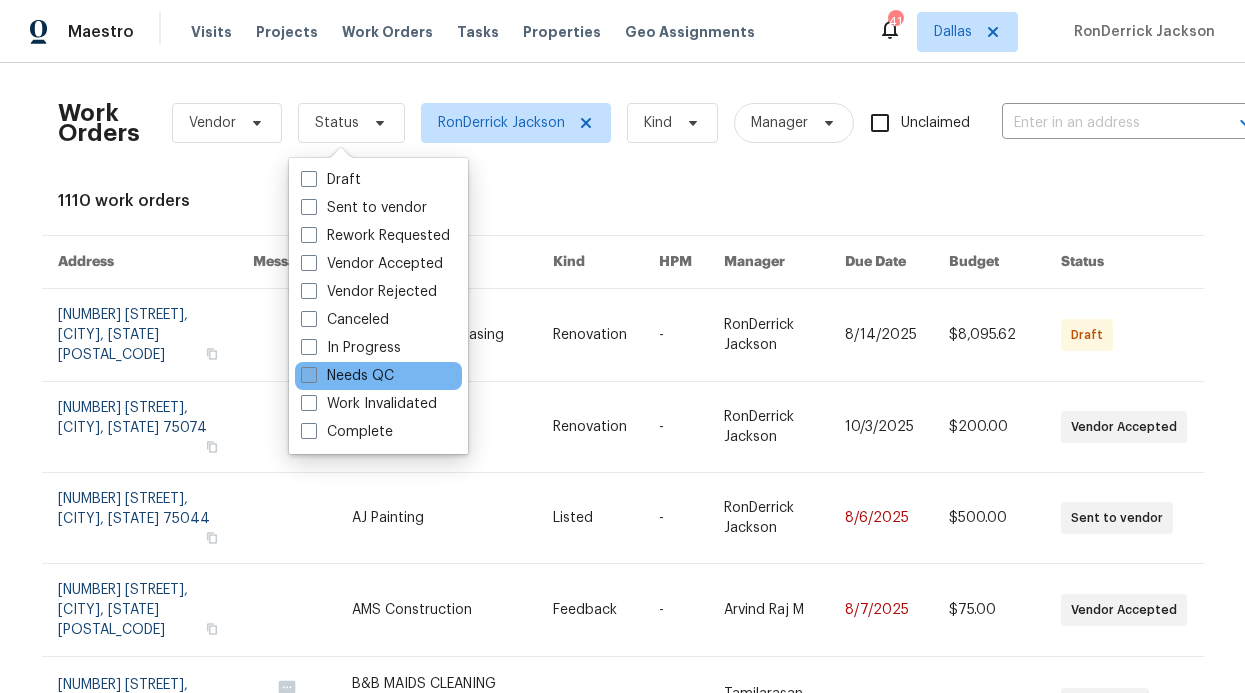click on "Needs QC" at bounding box center (347, 376) 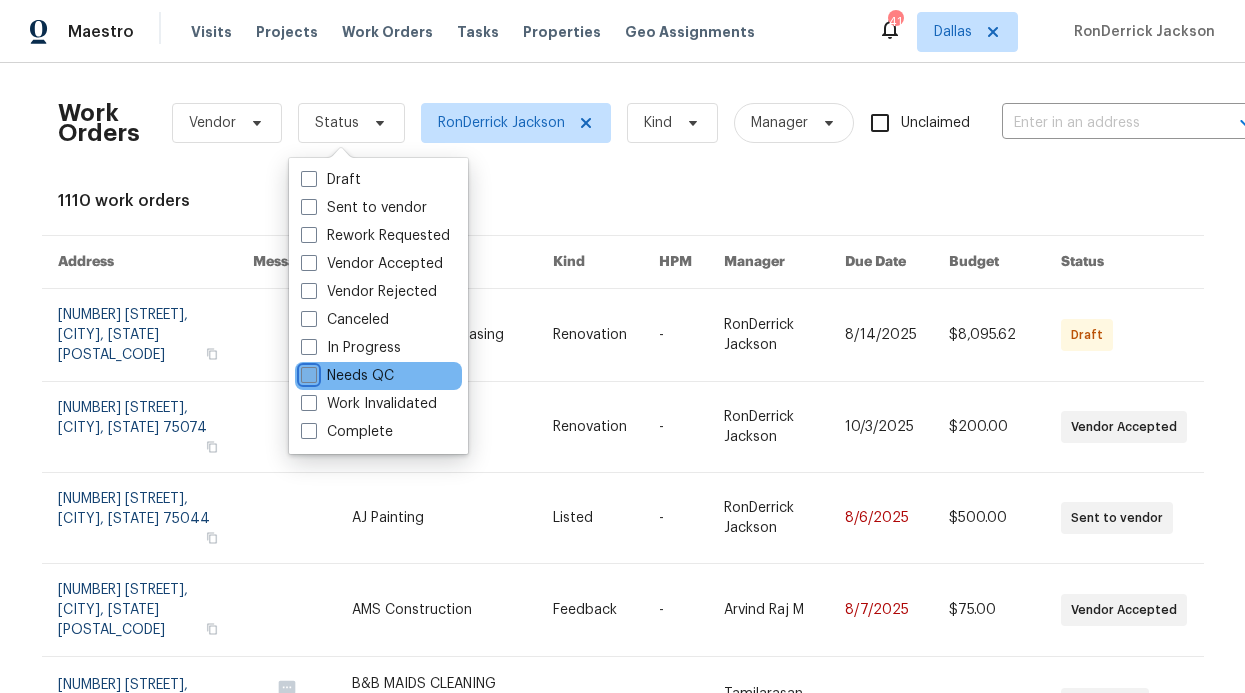 click on "Needs QC" at bounding box center [307, 372] 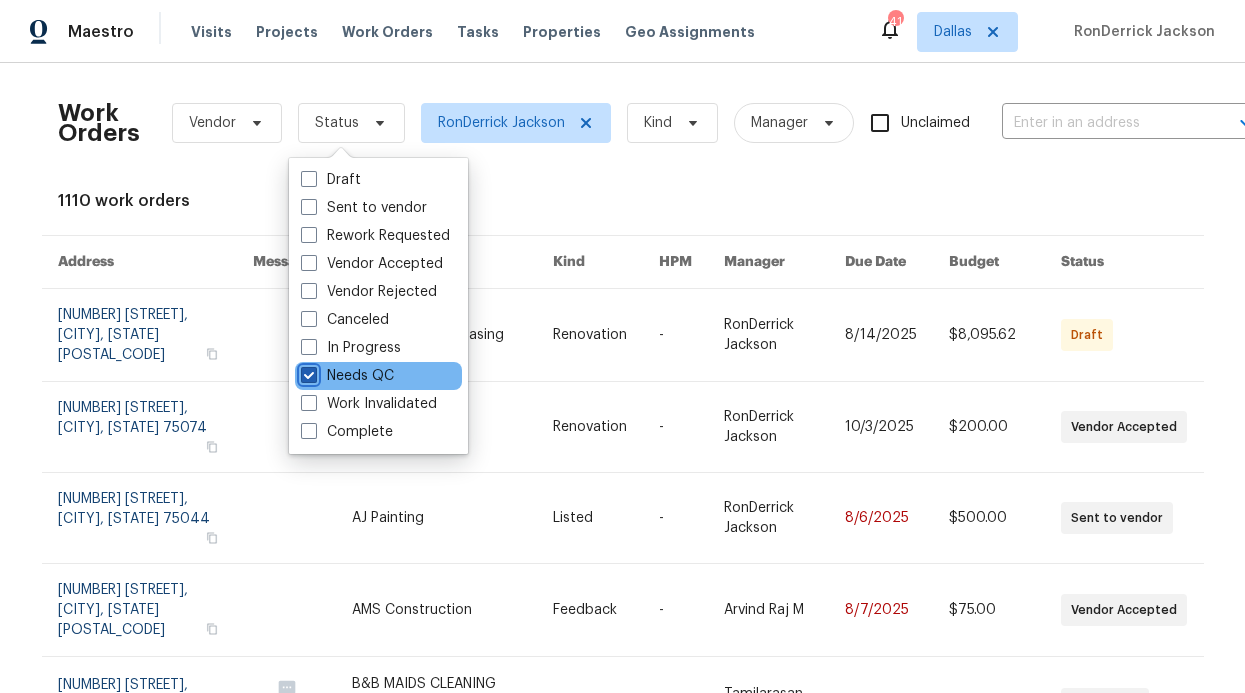 checkbox on "true" 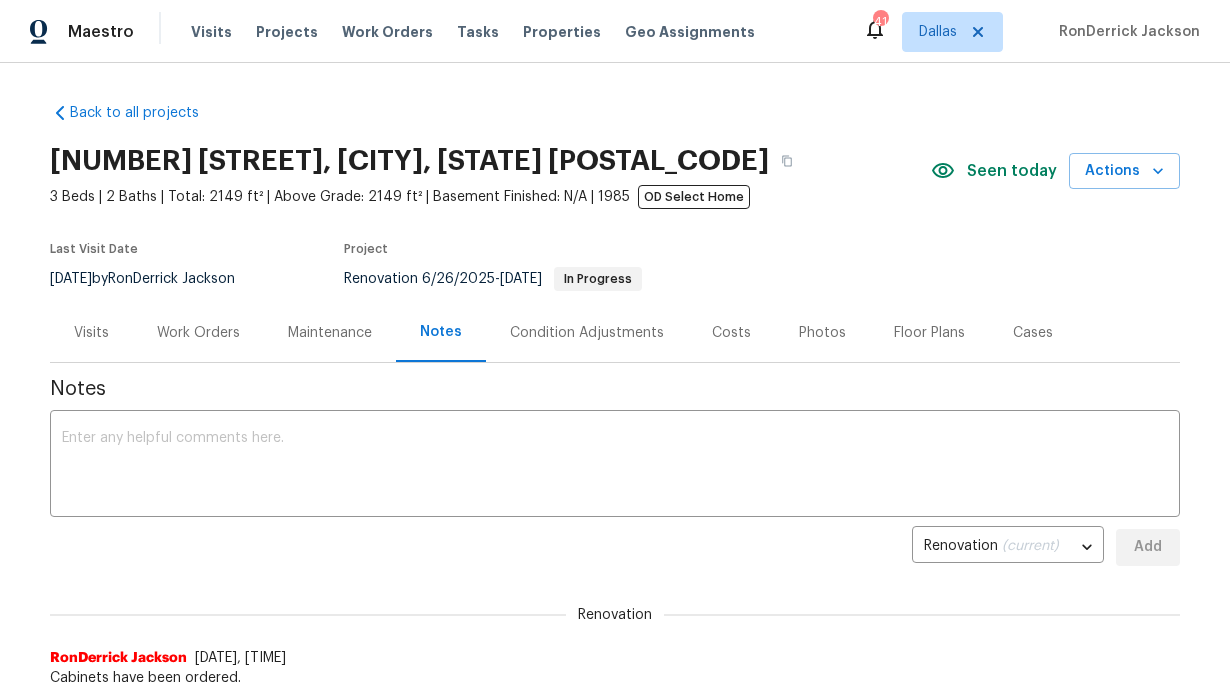 scroll, scrollTop: 0, scrollLeft: 0, axis: both 